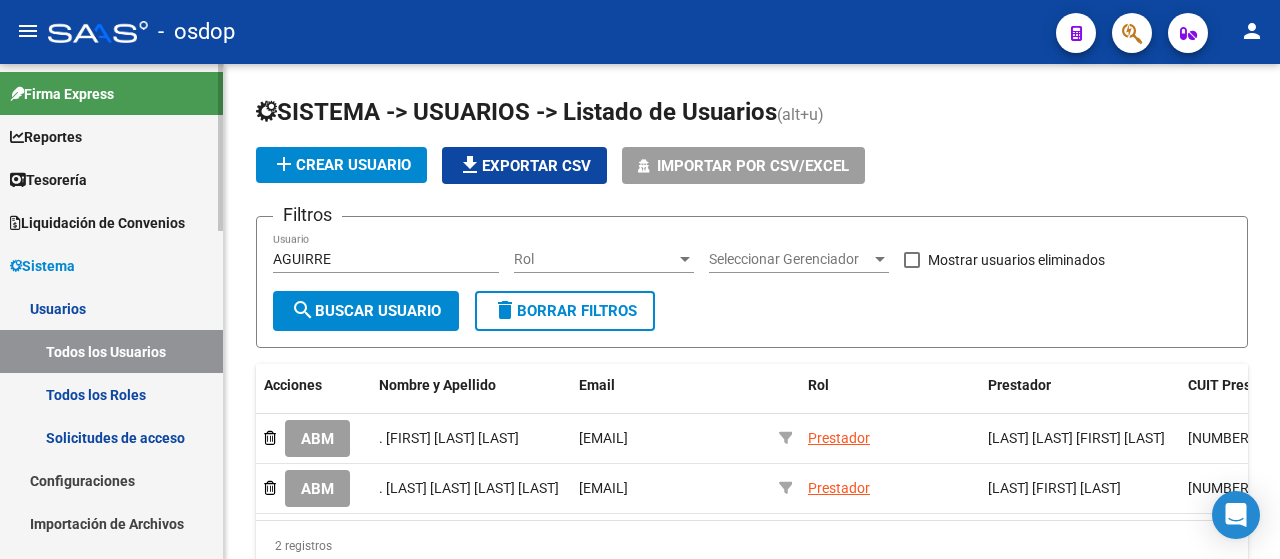 scroll, scrollTop: 0, scrollLeft: 0, axis: both 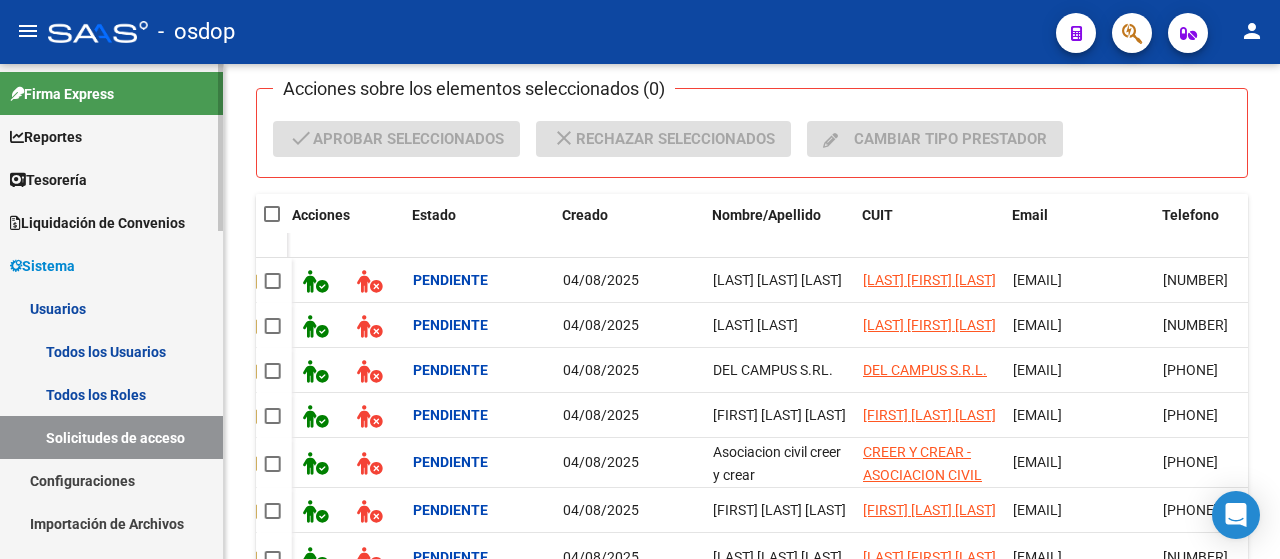 click on "Todos los Usuarios" at bounding box center (111, 351) 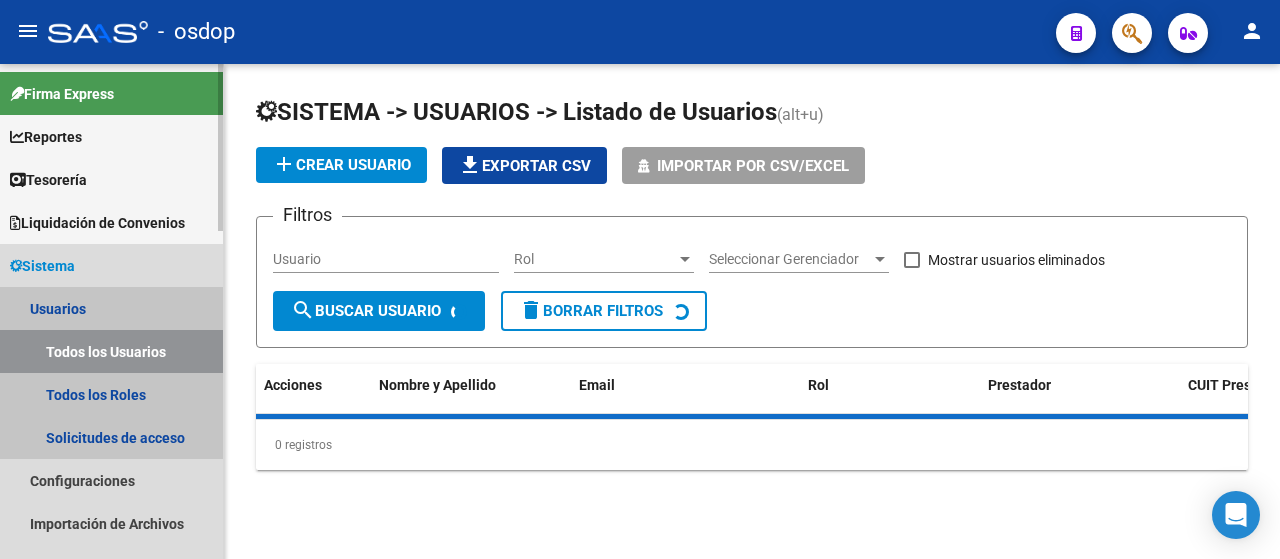 scroll, scrollTop: 0, scrollLeft: 0, axis: both 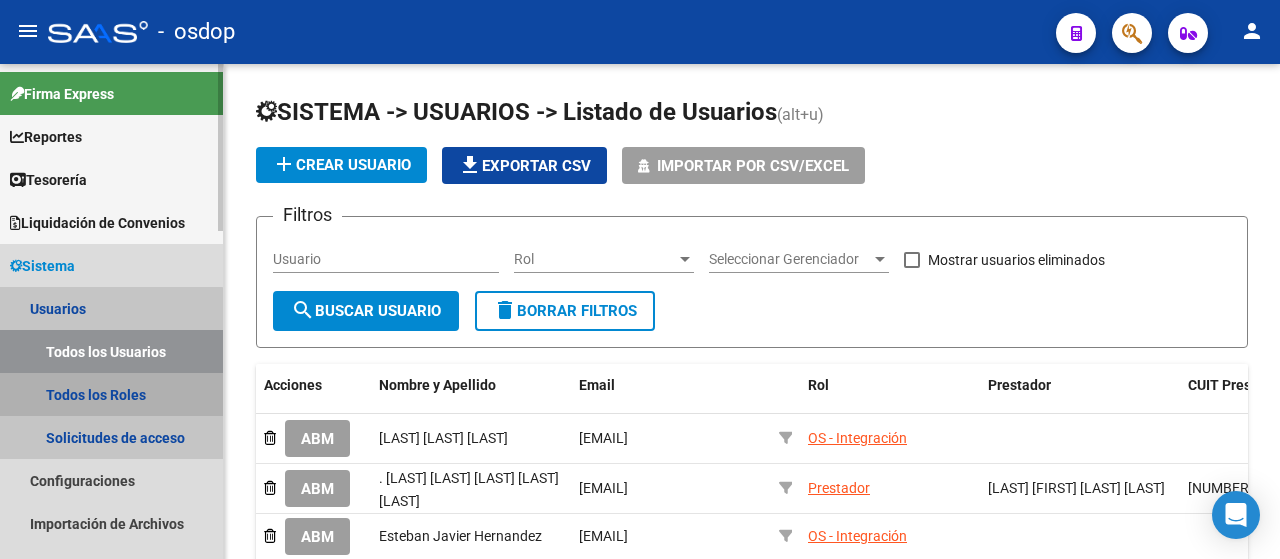 click on "Todos los Roles" at bounding box center [111, 394] 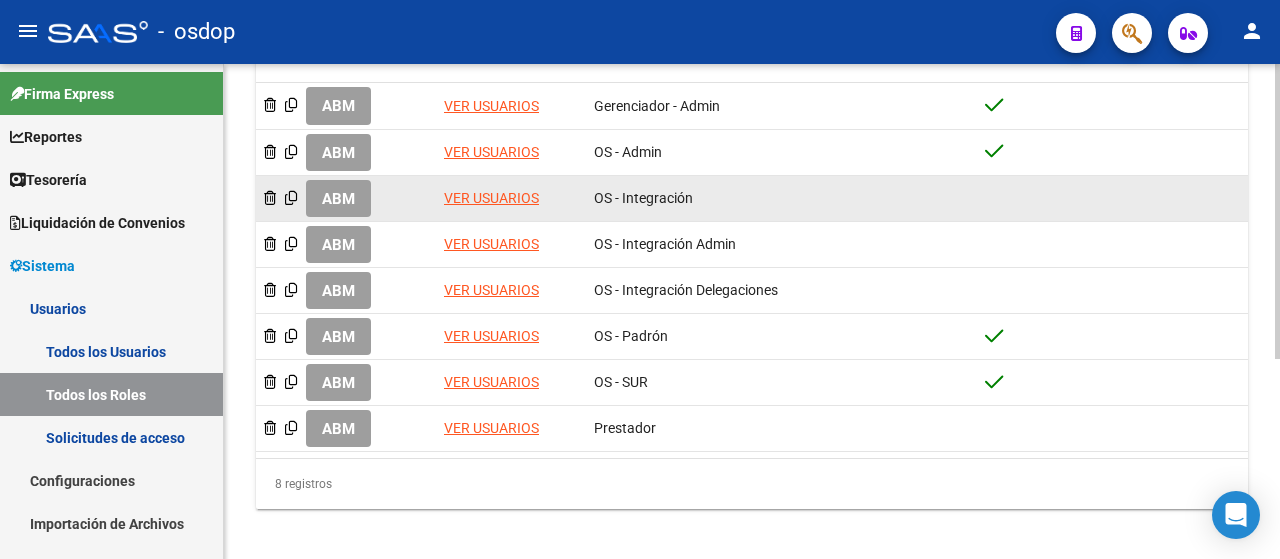 scroll, scrollTop: 336, scrollLeft: 0, axis: vertical 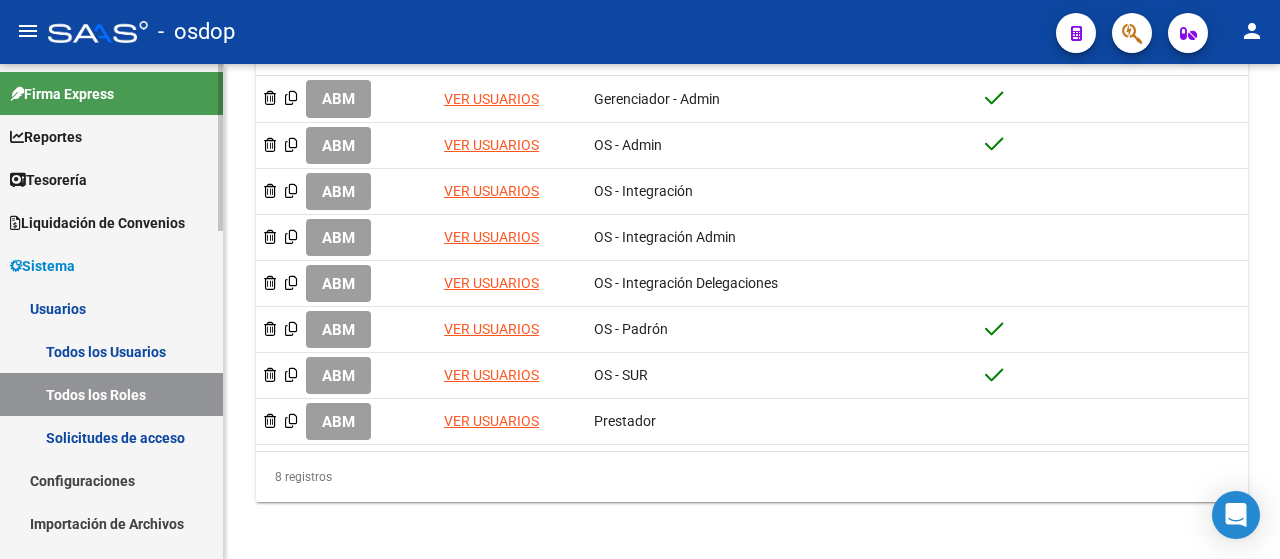 drag, startPoint x: 140, startPoint y: 336, endPoint x: 164, endPoint y: 335, distance: 24.020824 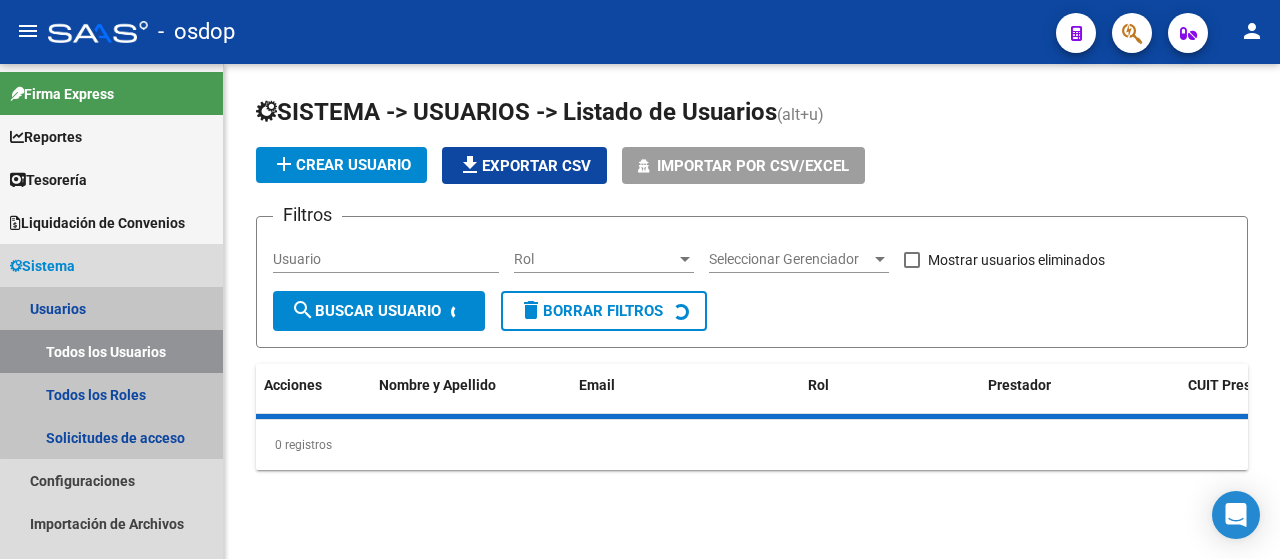 scroll, scrollTop: 0, scrollLeft: 0, axis: both 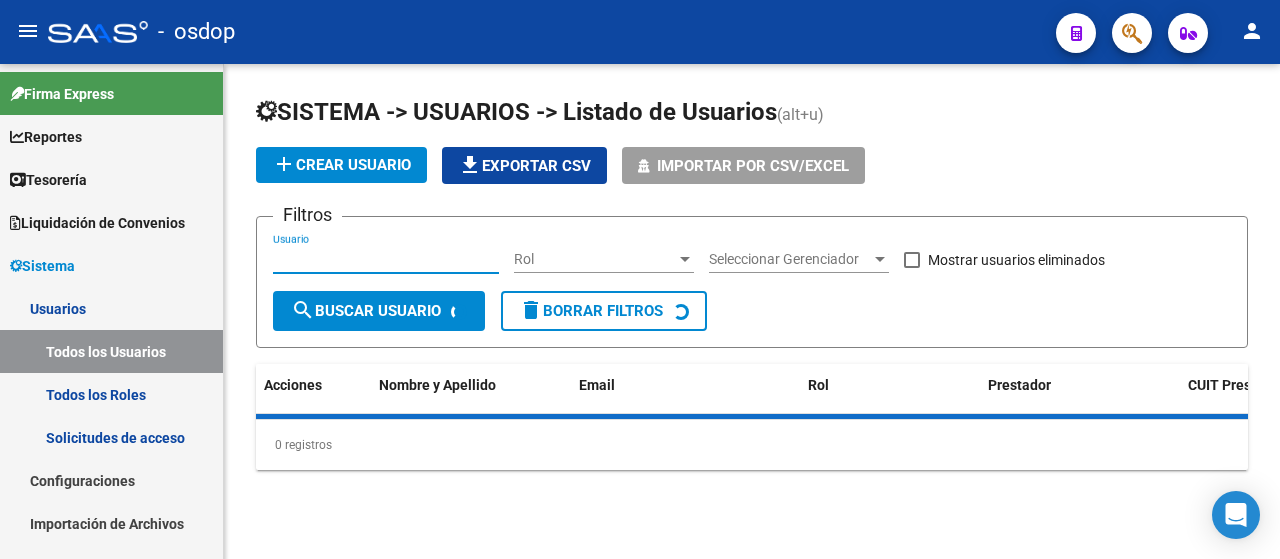 click on "Usuario" at bounding box center [386, 259] 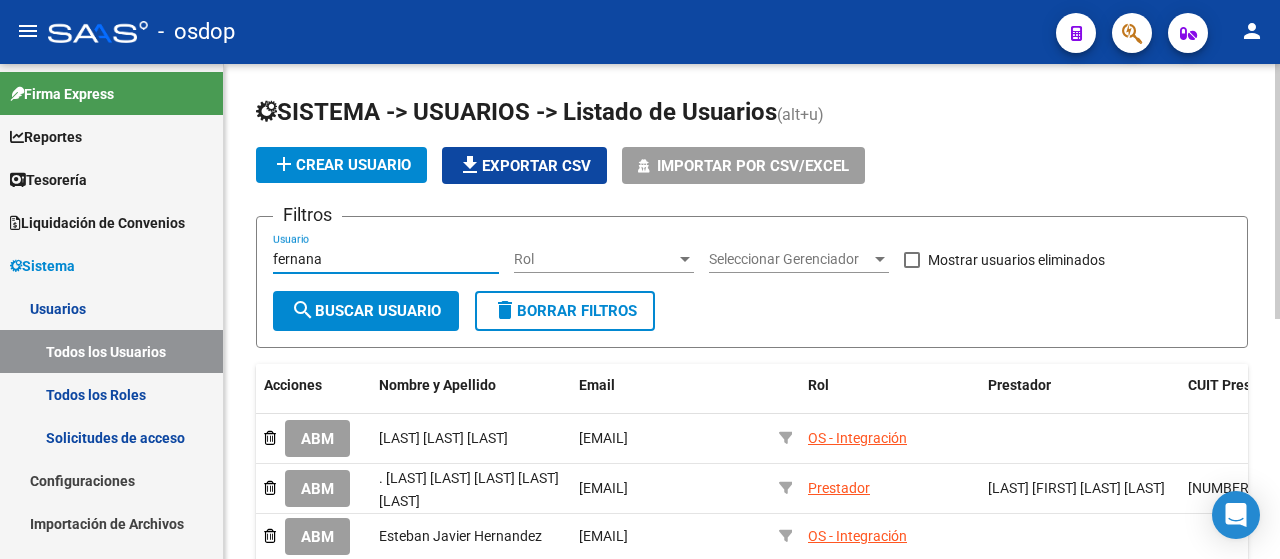 click on "search  Buscar Usuario" 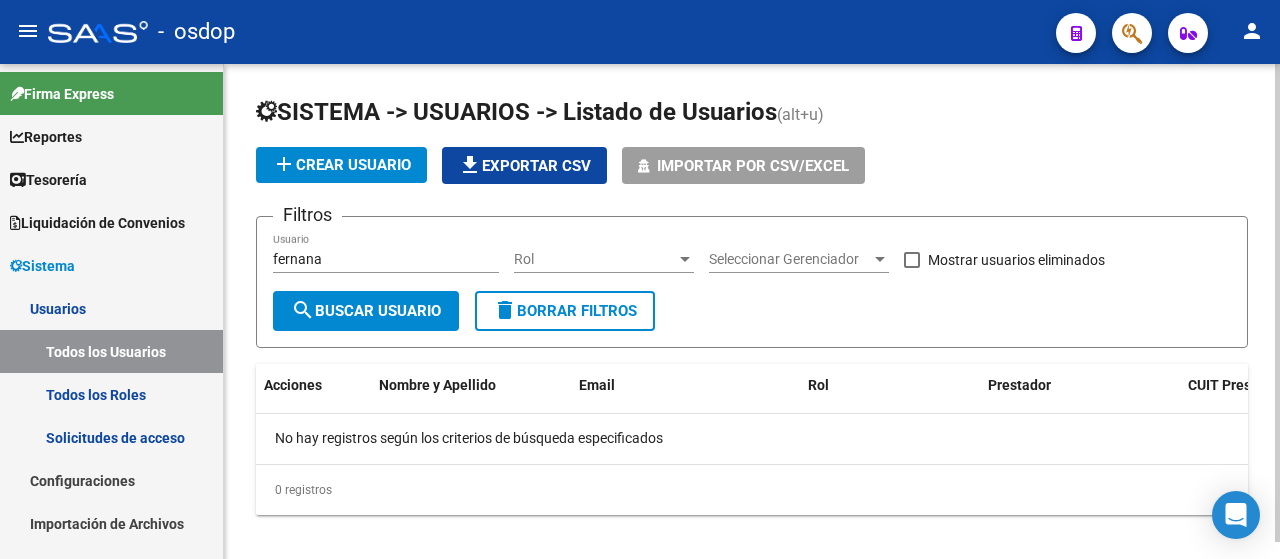 click on "fernana" at bounding box center [386, 259] 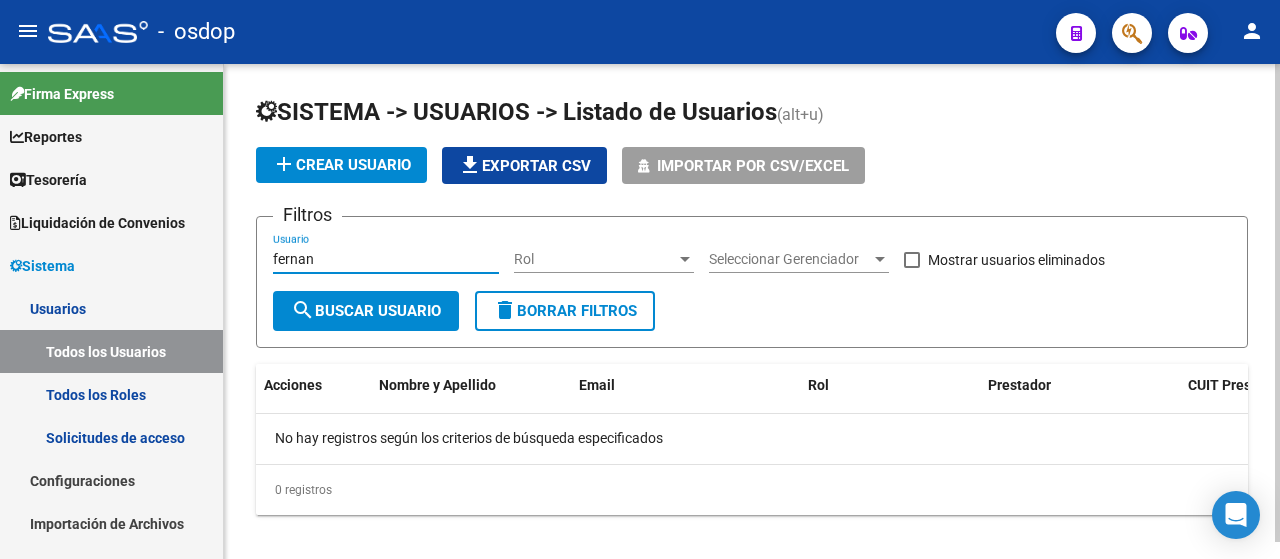 type on "fernan" 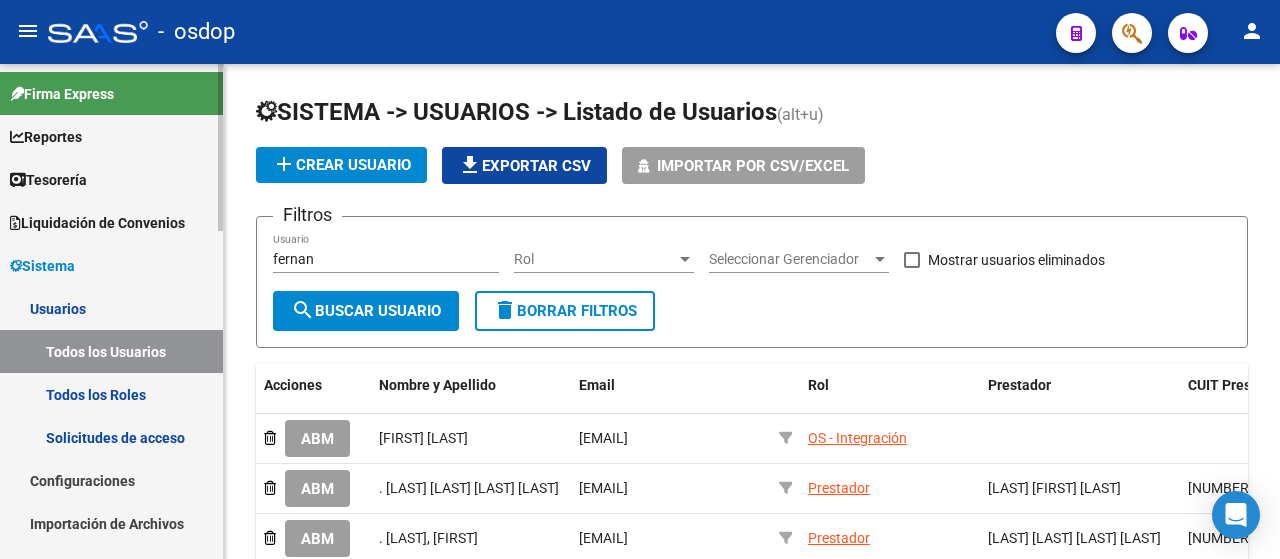 click on "Todos los Roles" at bounding box center (111, 394) 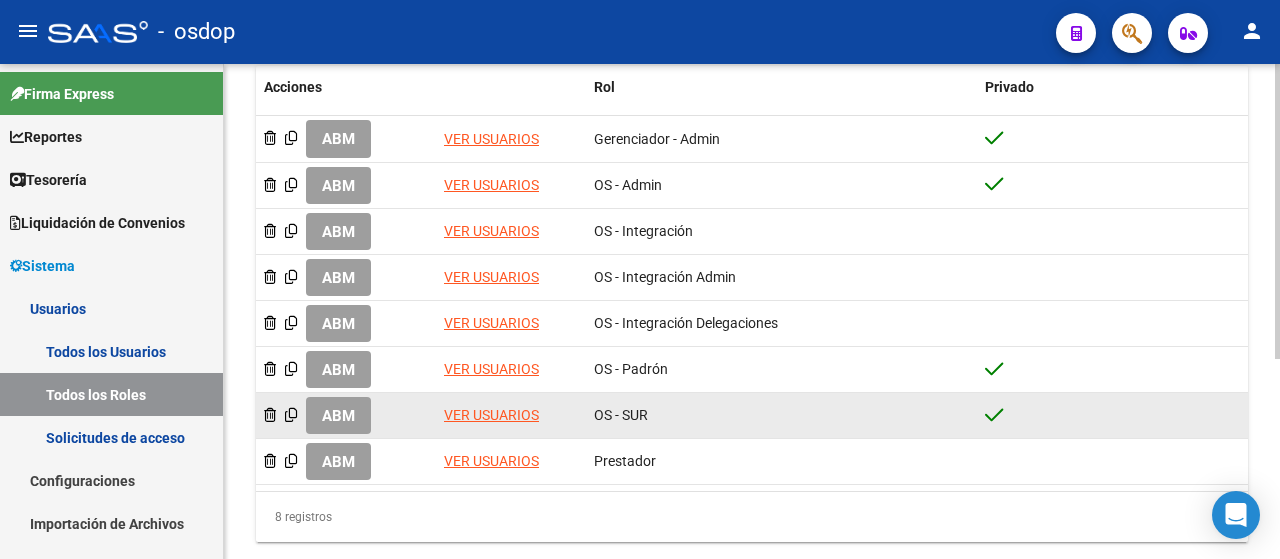 scroll, scrollTop: 300, scrollLeft: 0, axis: vertical 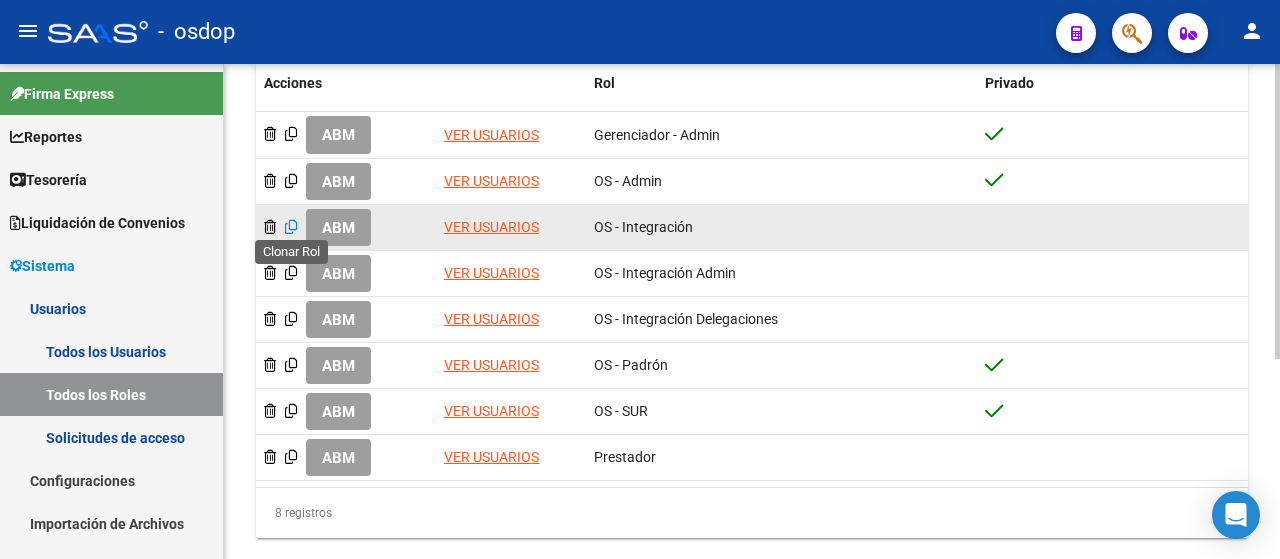 click 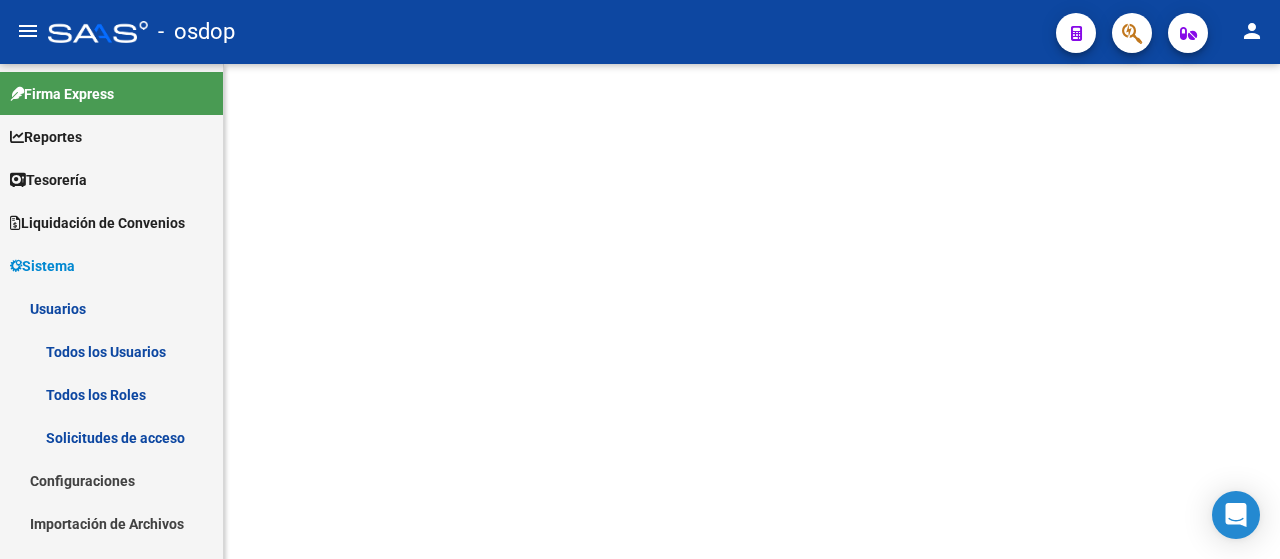 scroll, scrollTop: 0, scrollLeft: 0, axis: both 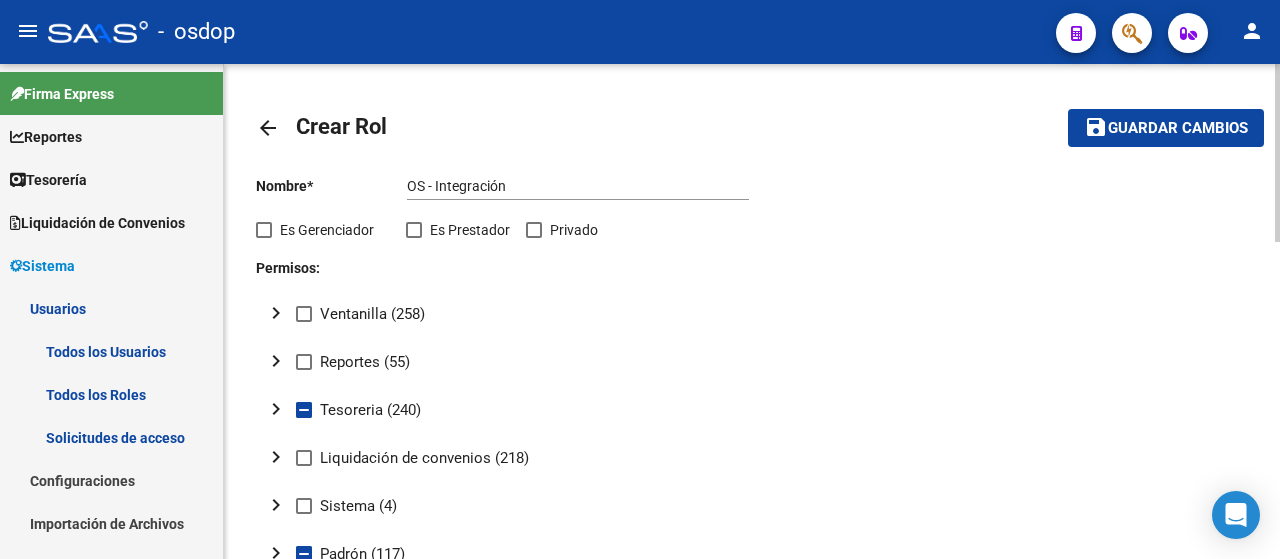 click on "OS - Integración" at bounding box center [578, 186] 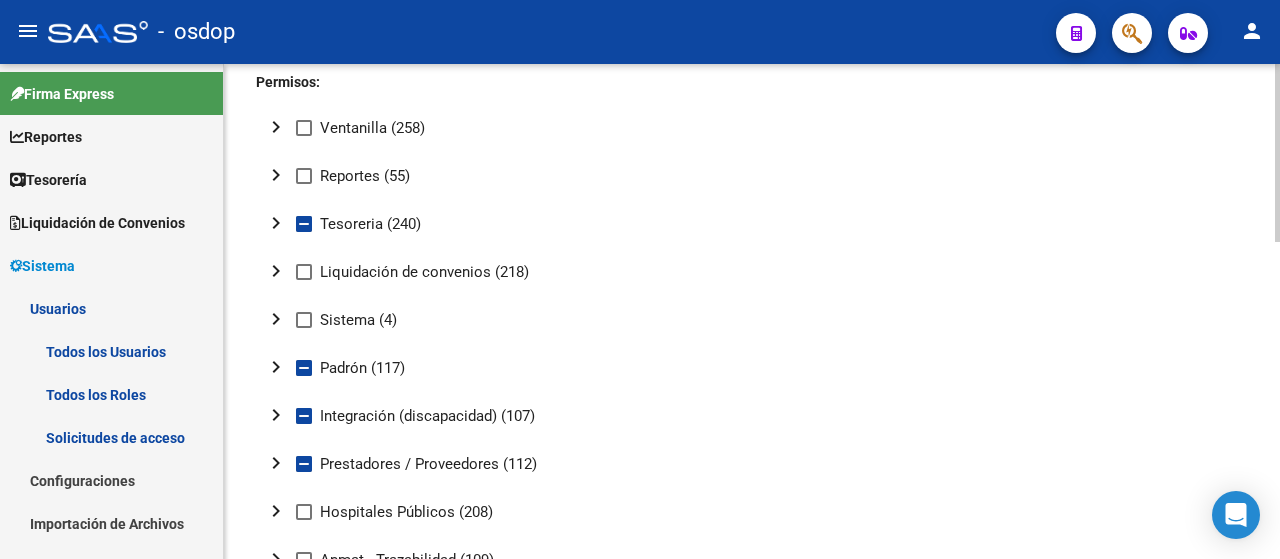 scroll, scrollTop: 200, scrollLeft: 0, axis: vertical 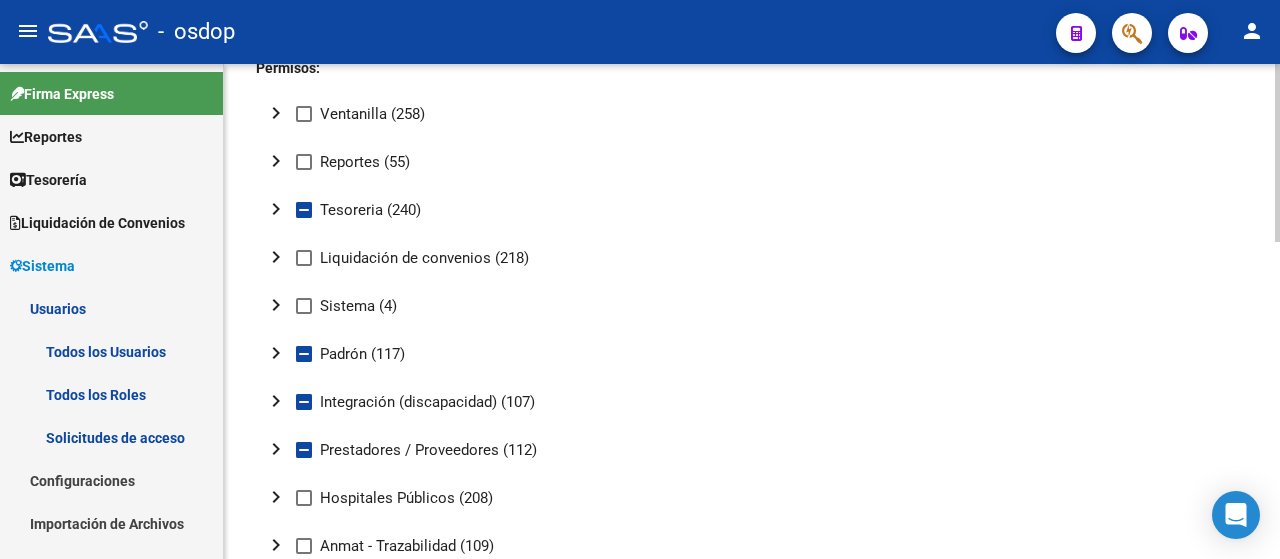 type on "OS - Integración con usuarios" 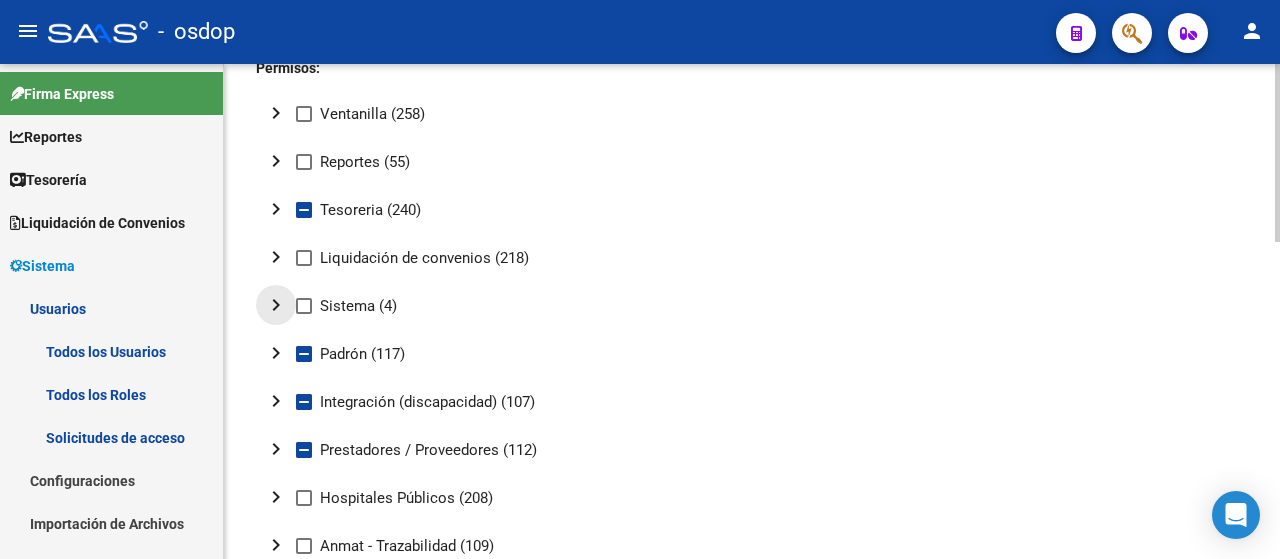 click on "chevron_right" 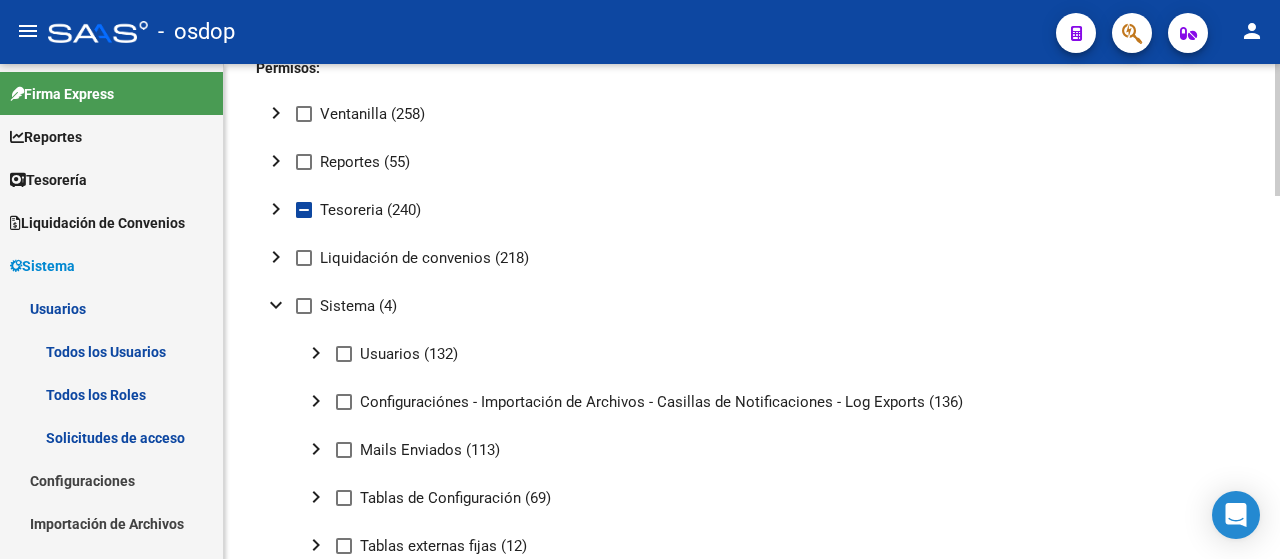click on "chevron_right" 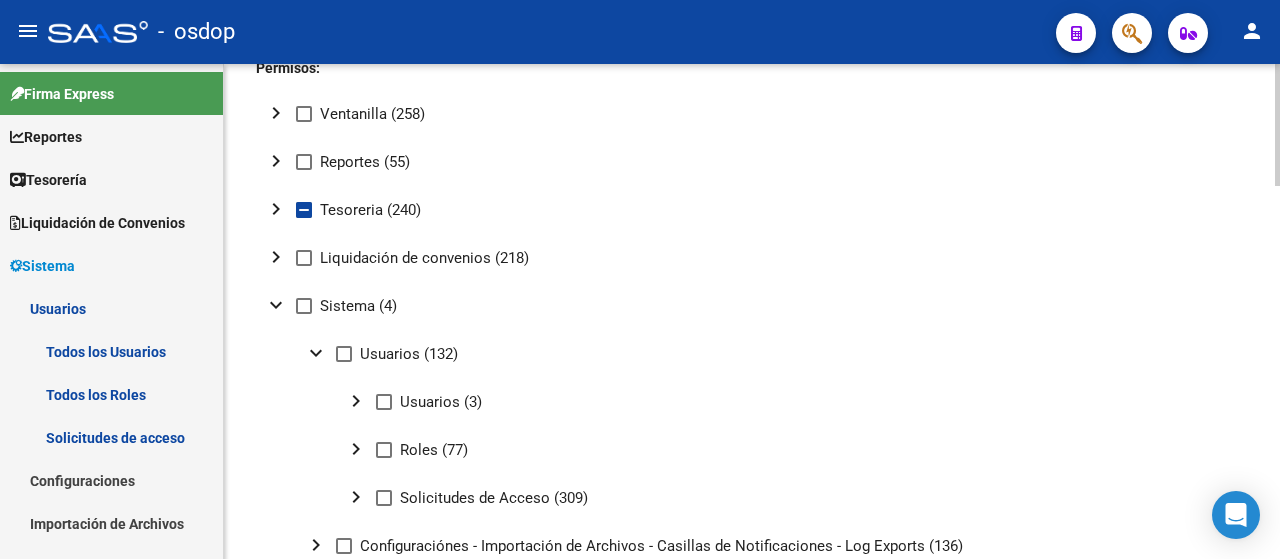 click on "Solicitudes de Acceso (309)" at bounding box center [482, 498] 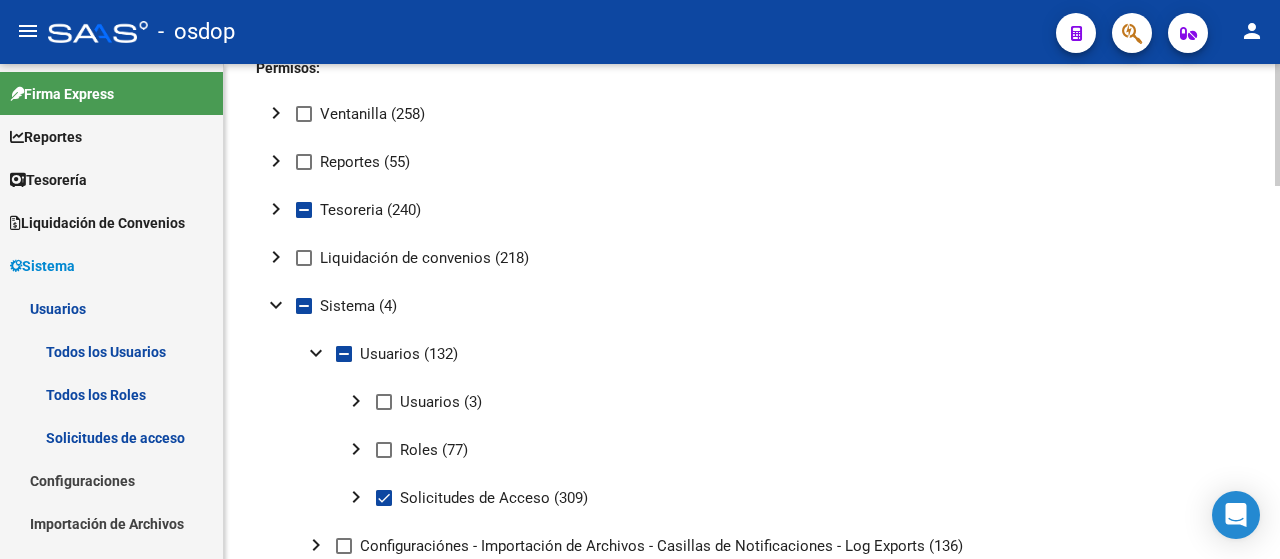 scroll, scrollTop: 0, scrollLeft: 0, axis: both 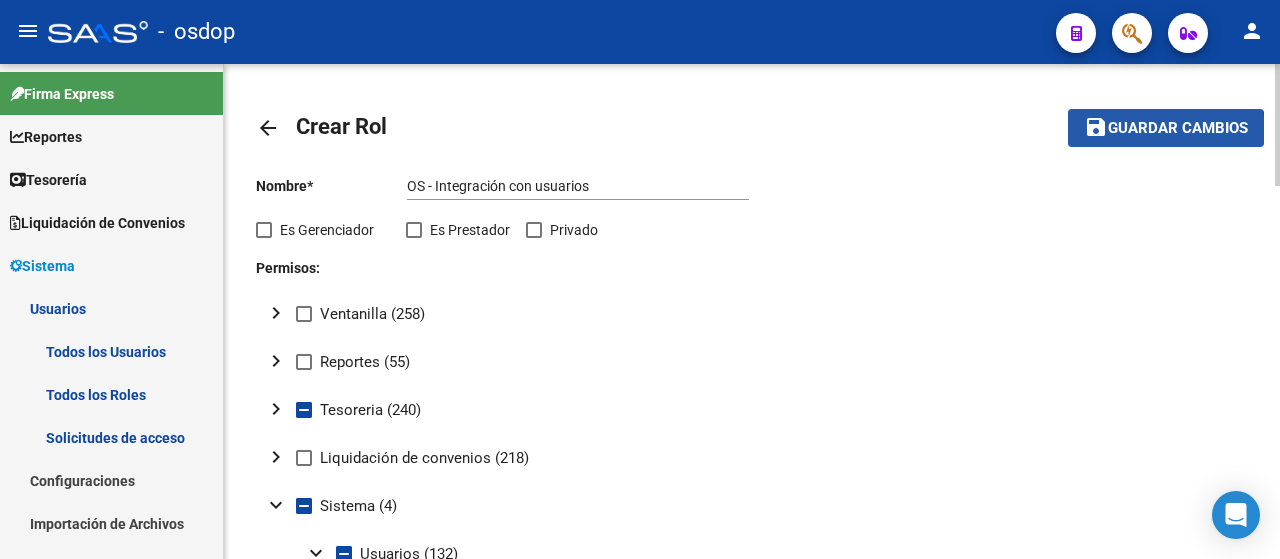 click on "save Guardar cambios" 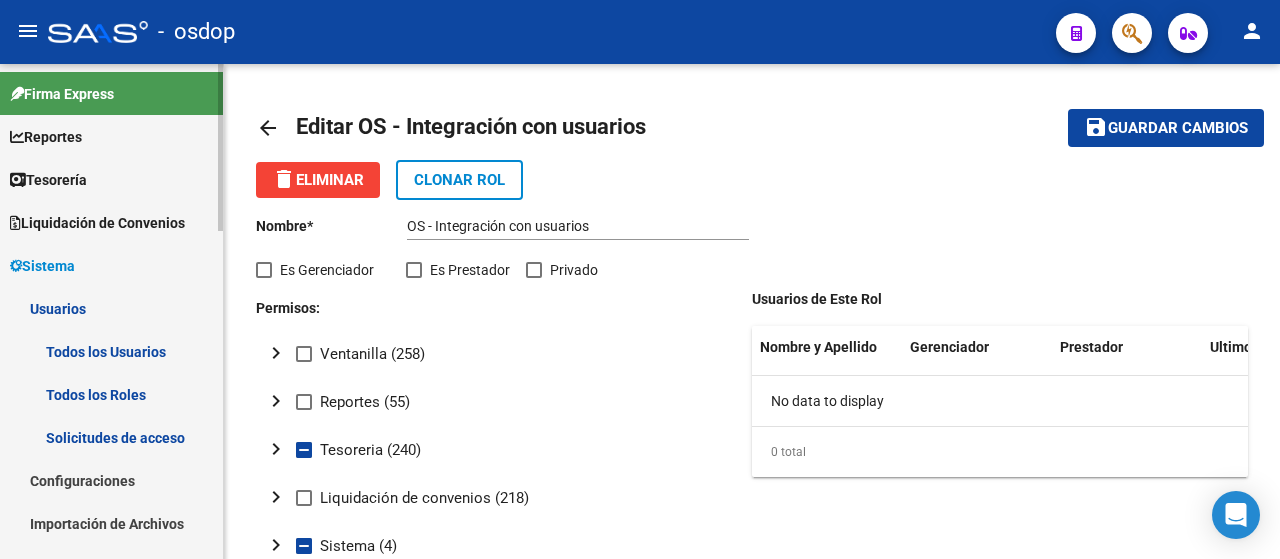 click on "Usuarios" at bounding box center [111, 308] 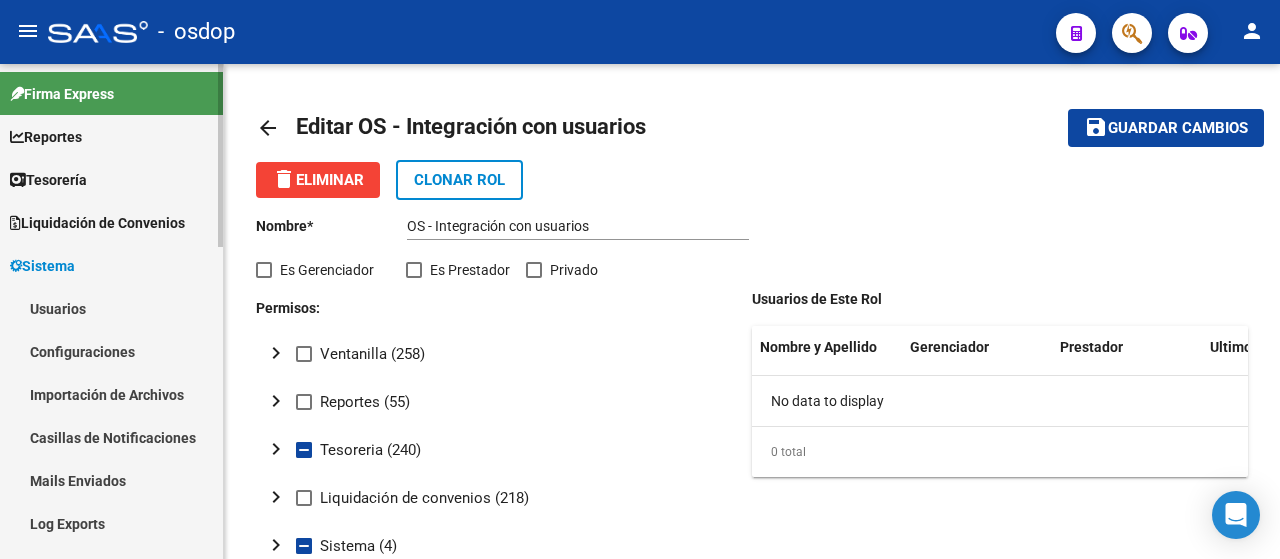 click on "Usuarios" at bounding box center [111, 308] 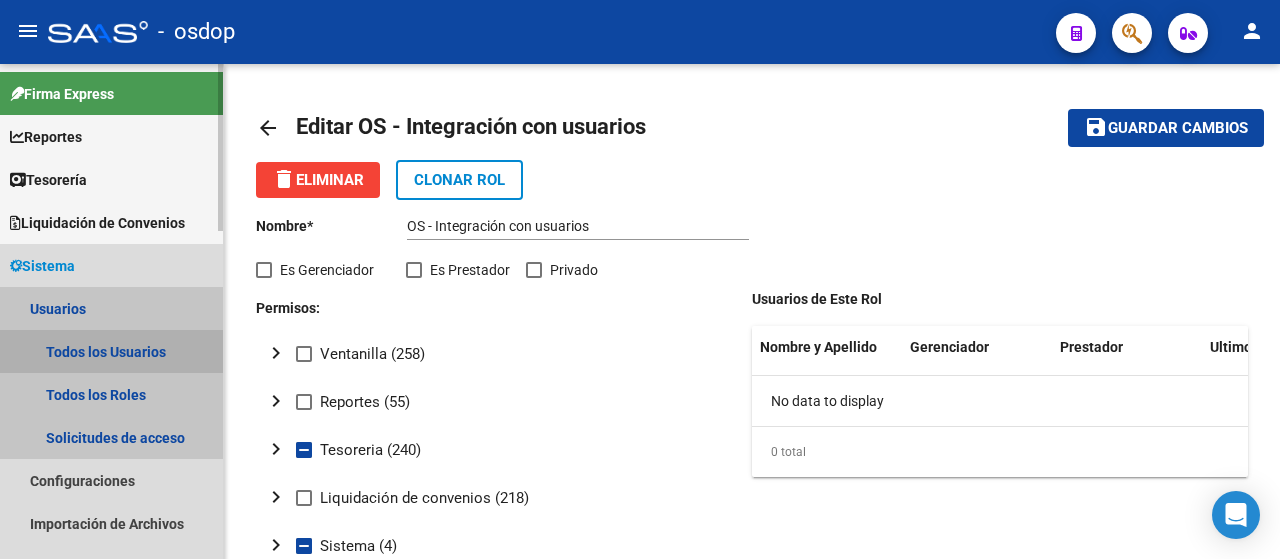 click on "Todos los Usuarios" at bounding box center [111, 351] 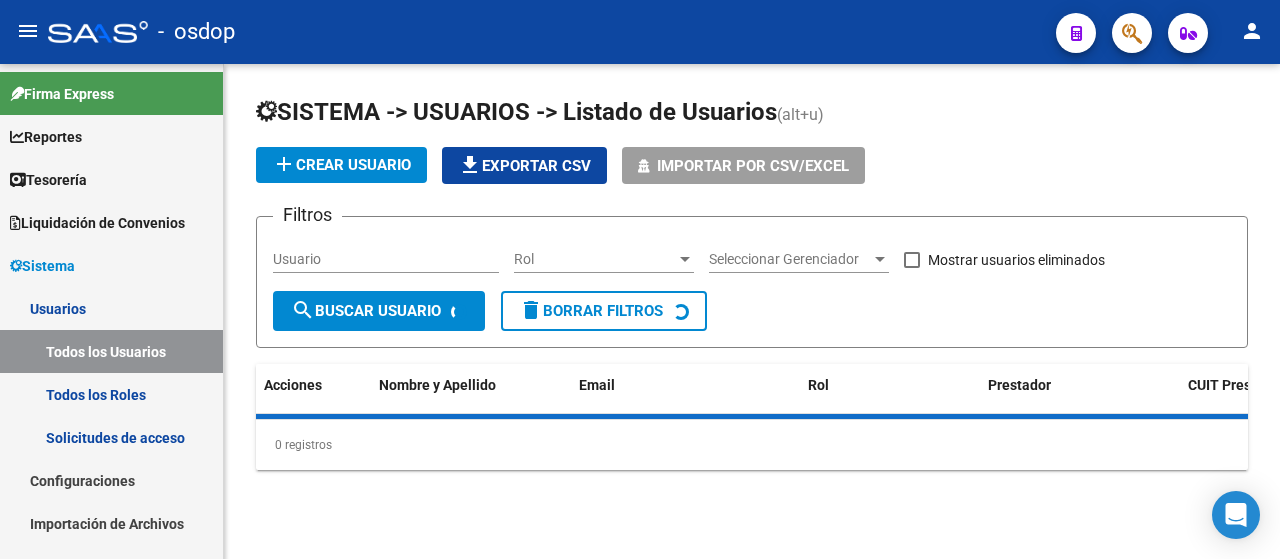 click on "Usuario" at bounding box center (386, 259) 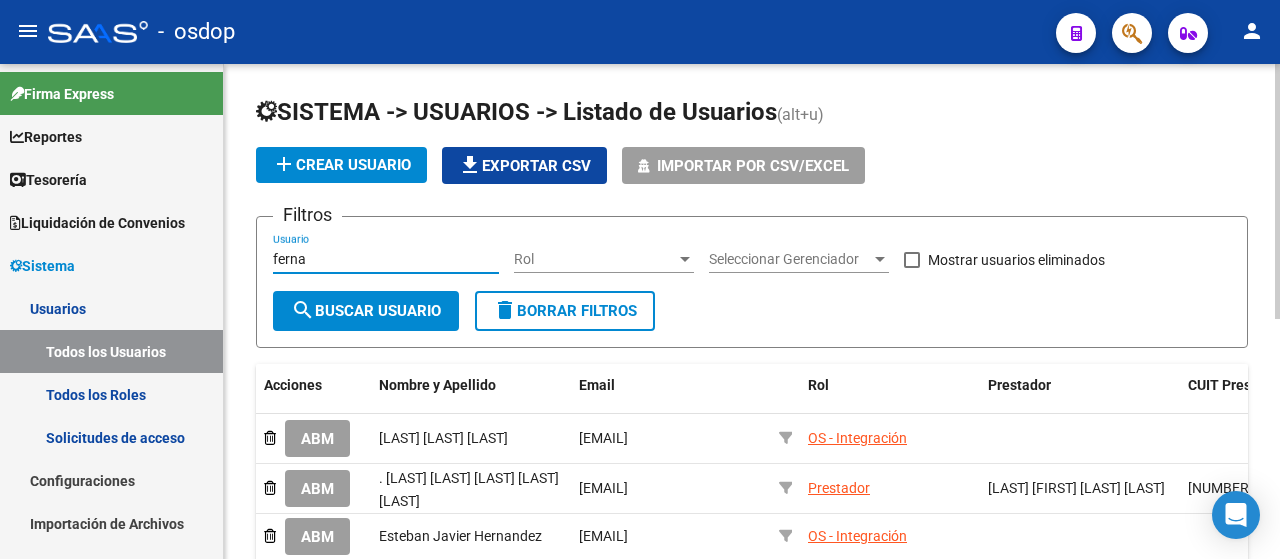 type on "ferna" 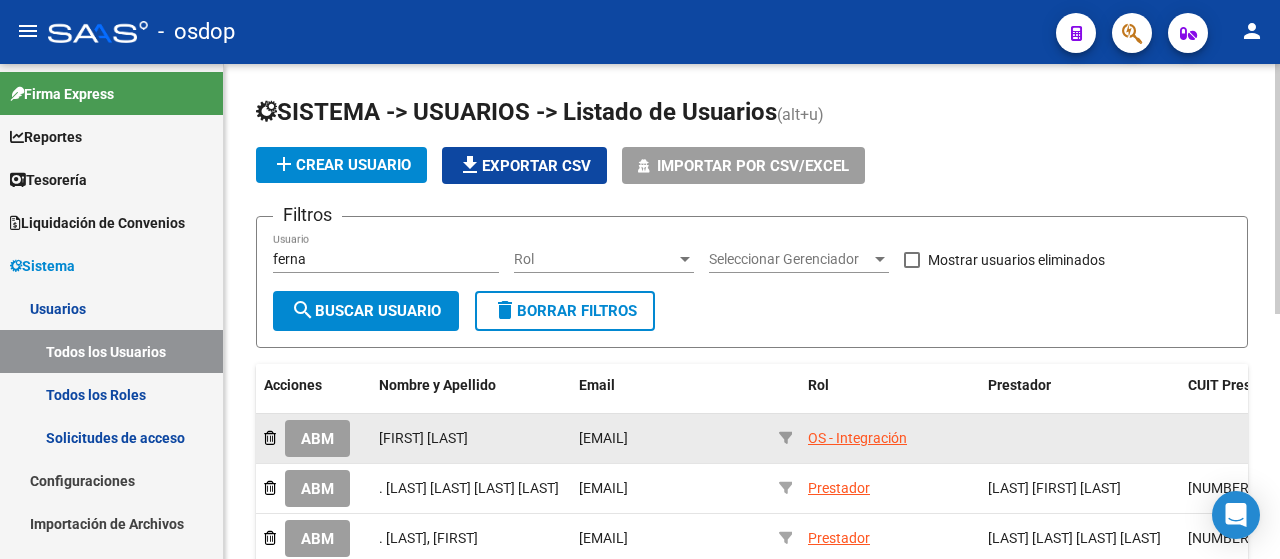click on "ABM" 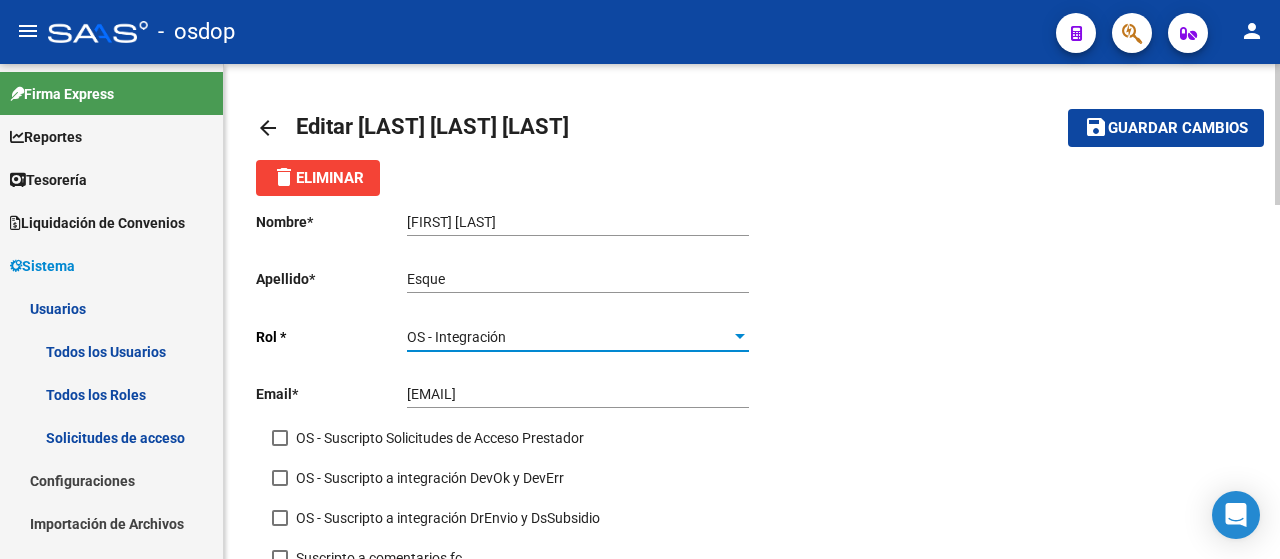 click on "OS - Integración" at bounding box center (569, 337) 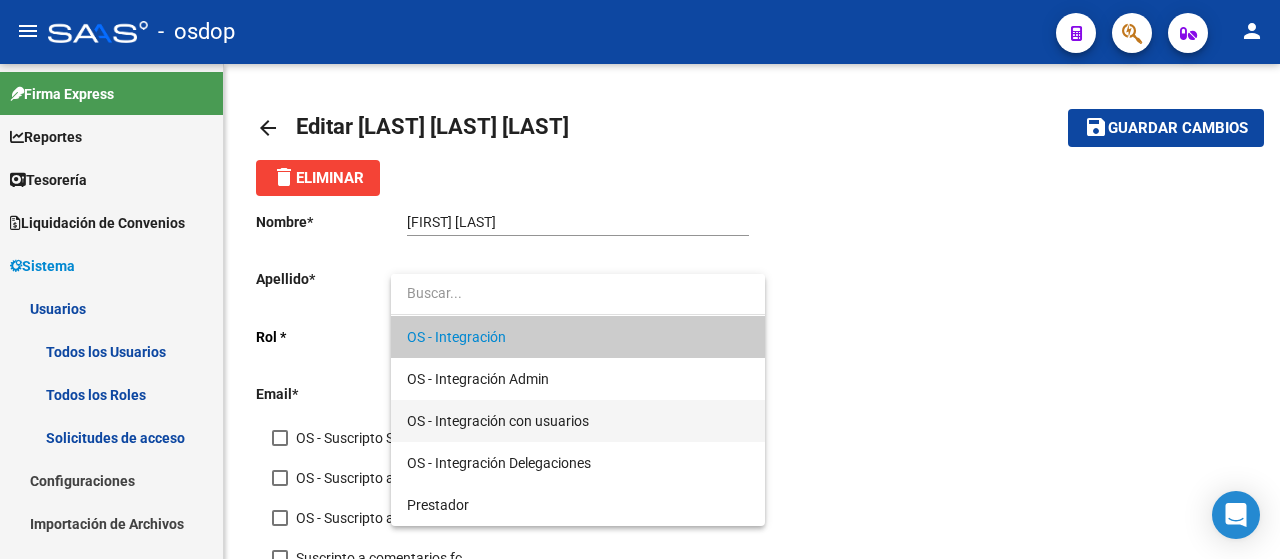 click on "OS - Integración con usuarios" at bounding box center [578, 421] 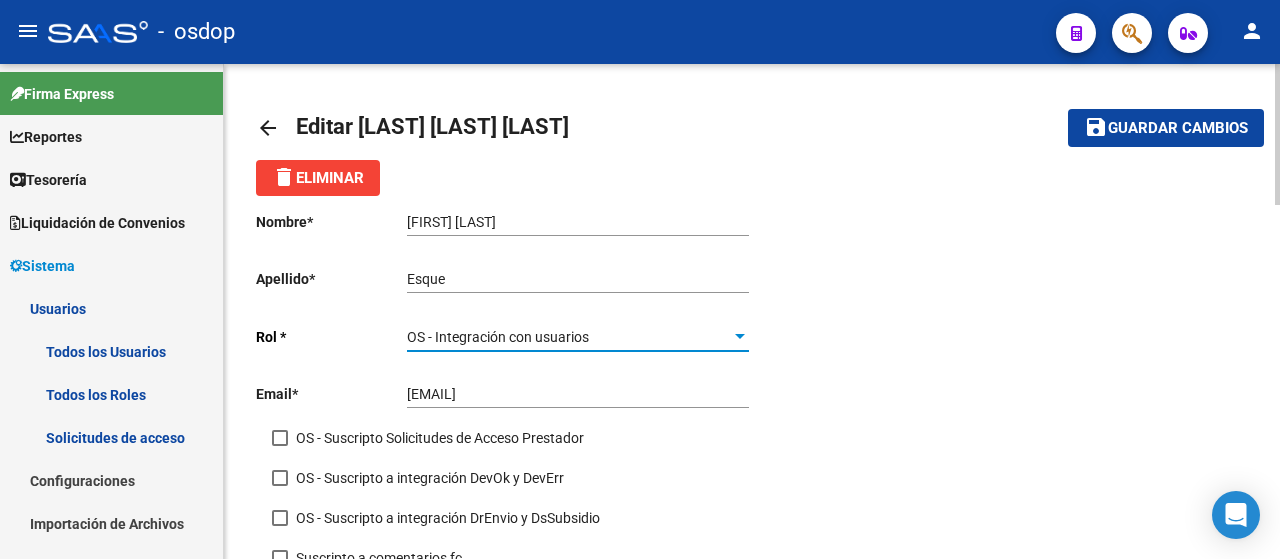 click on "Guardar cambios" 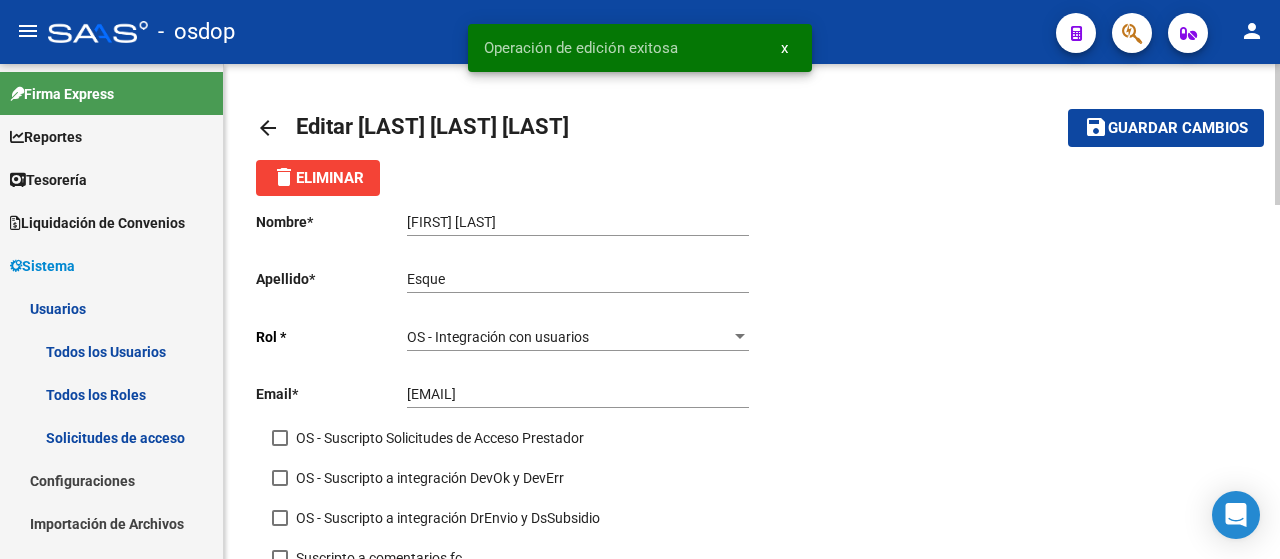 click on "arrow_back" 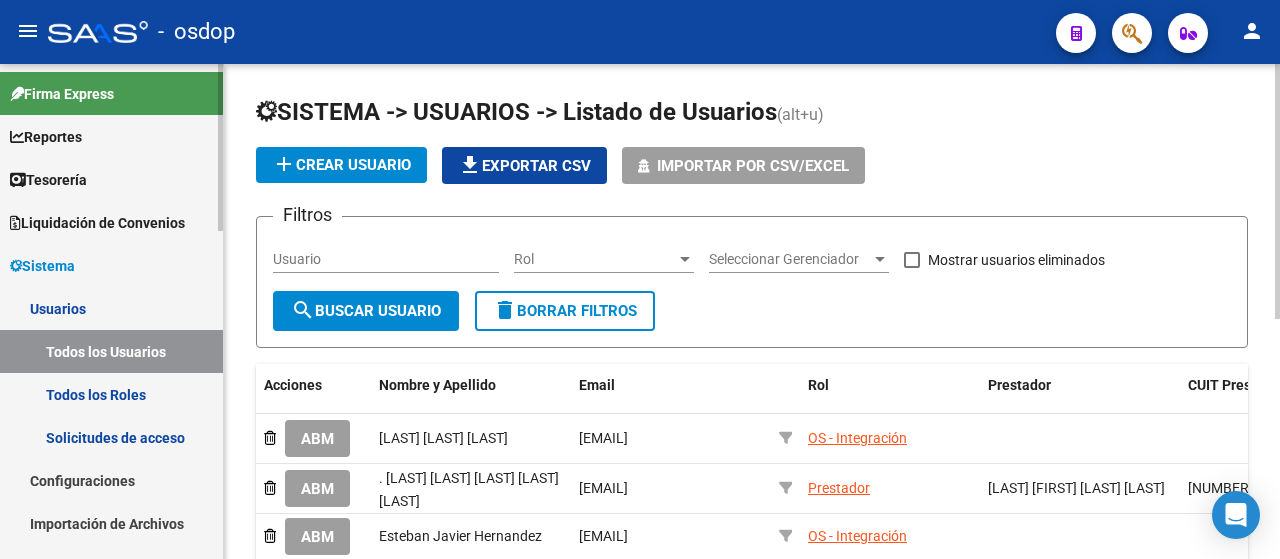 click on "Solicitudes de acceso" at bounding box center [111, 437] 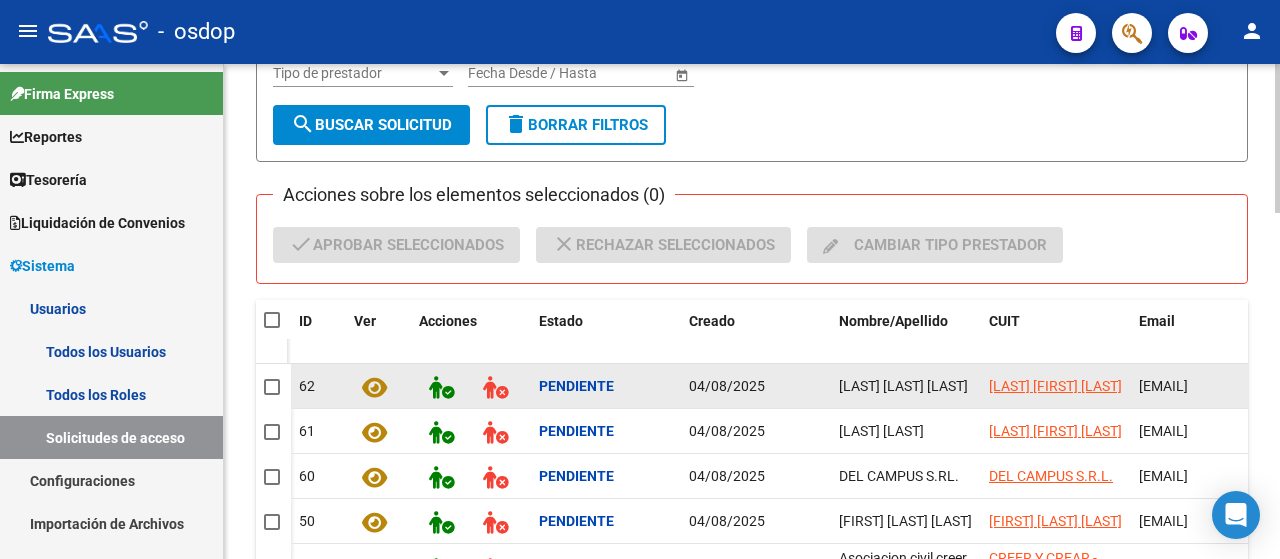 scroll, scrollTop: 264, scrollLeft: 0, axis: vertical 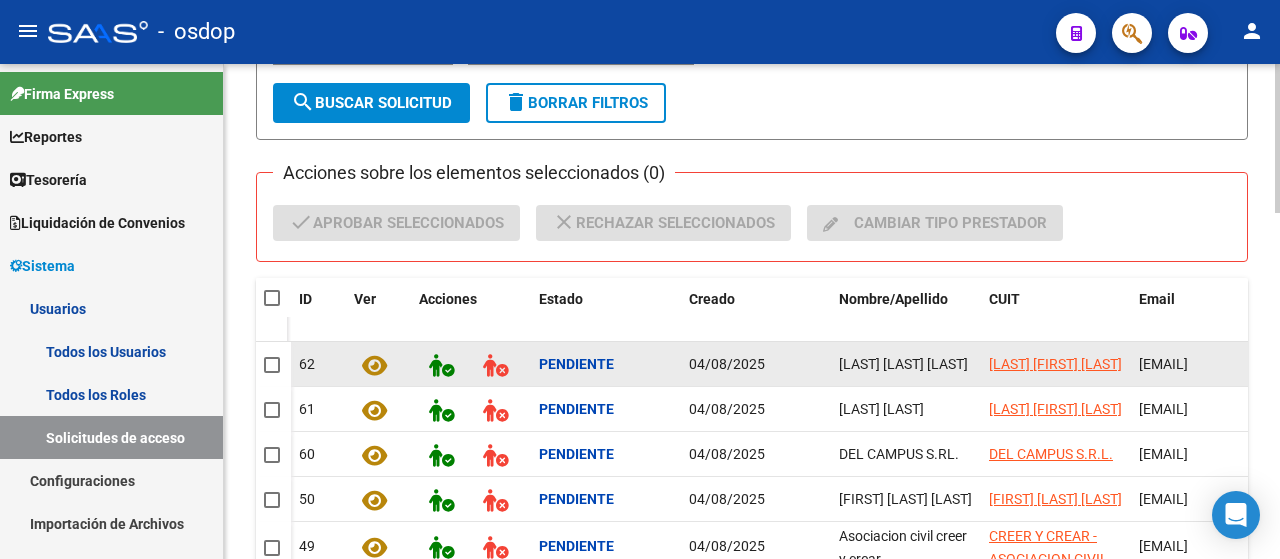 drag, startPoint x: 834, startPoint y: 352, endPoint x: 897, endPoint y: 375, distance: 67.06713 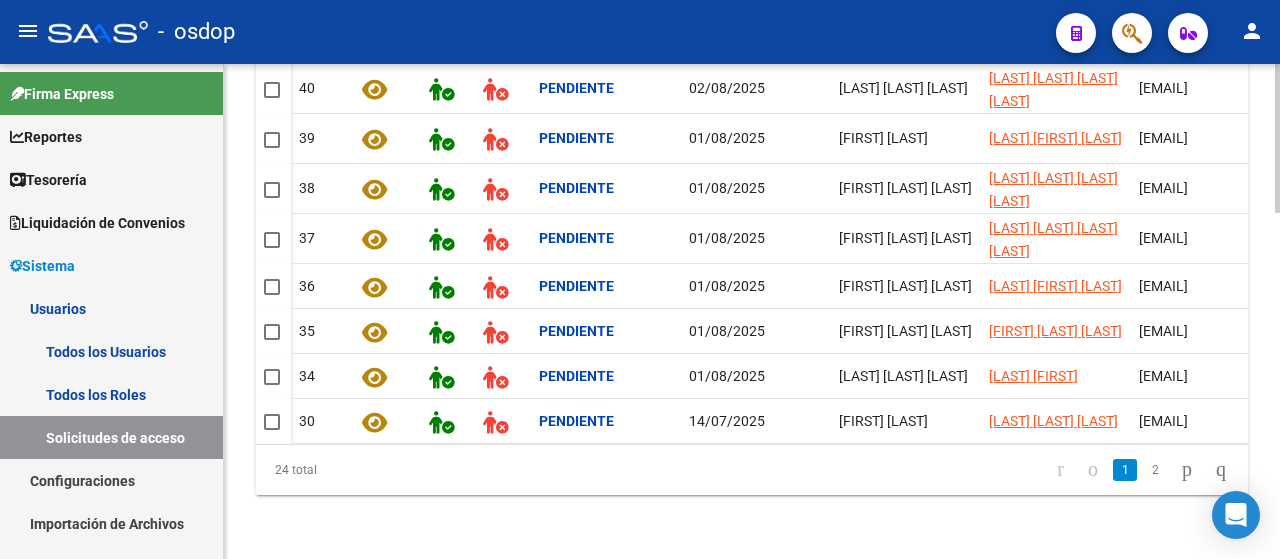 scroll, scrollTop: 1148, scrollLeft: 0, axis: vertical 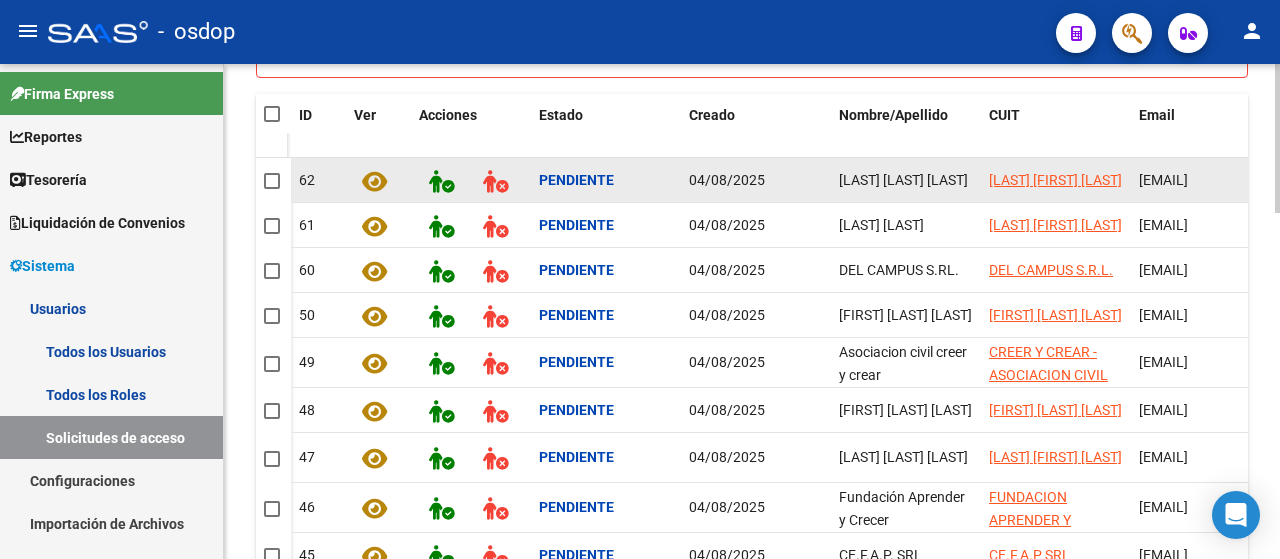 drag, startPoint x: 1140, startPoint y: 173, endPoint x: 1238, endPoint y: 177, distance: 98.0816 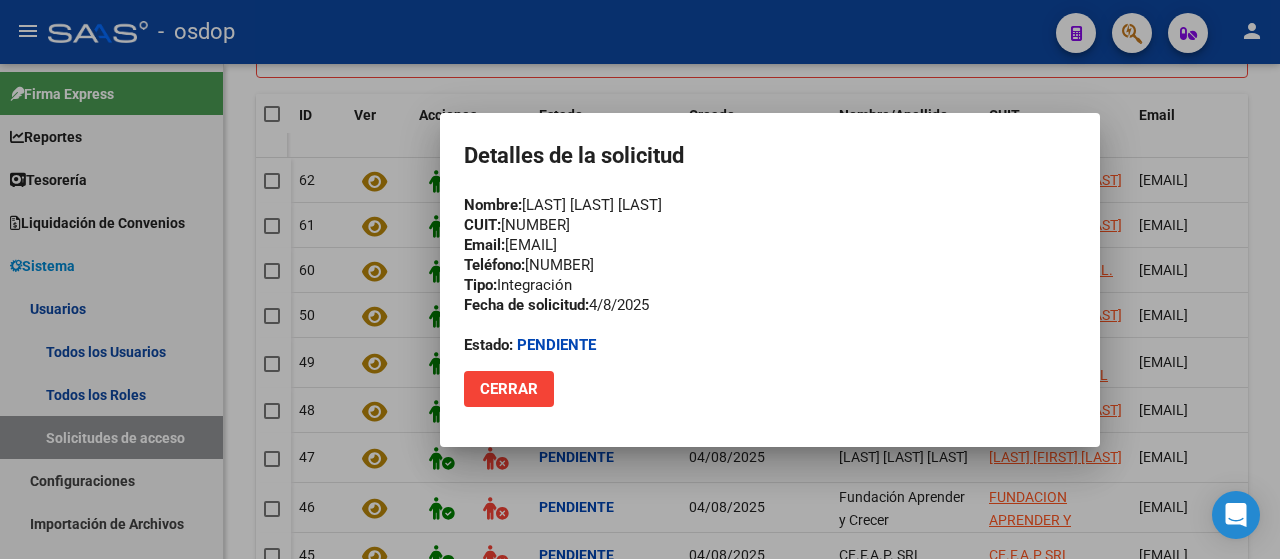 drag, startPoint x: 498, startPoint y: 311, endPoint x: 572, endPoint y: 324, distance: 75.13322 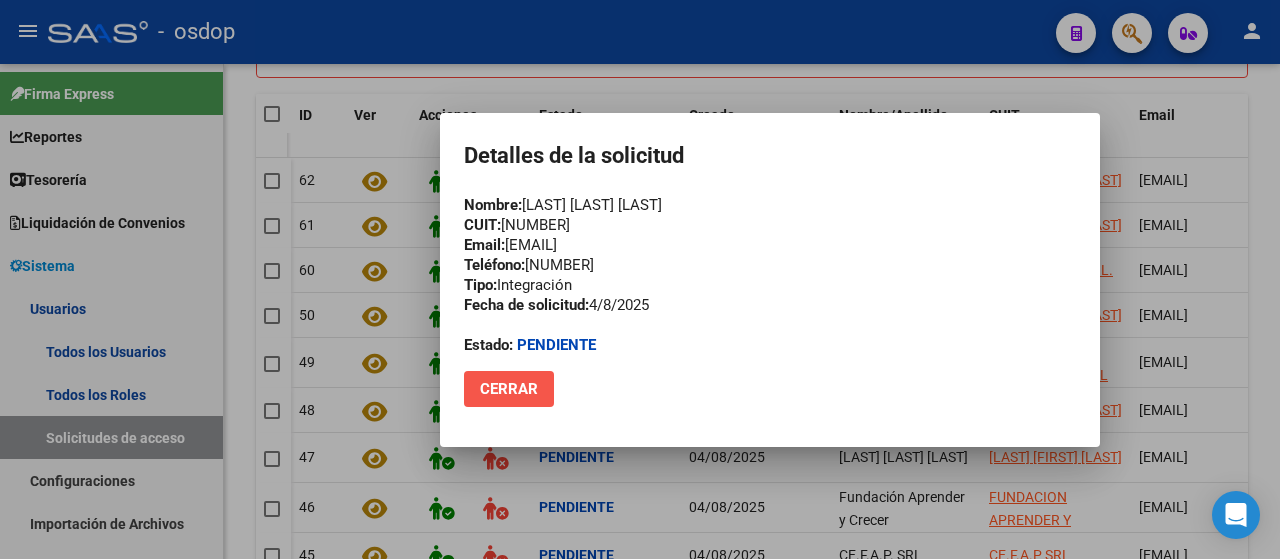 click on "Cerrar" 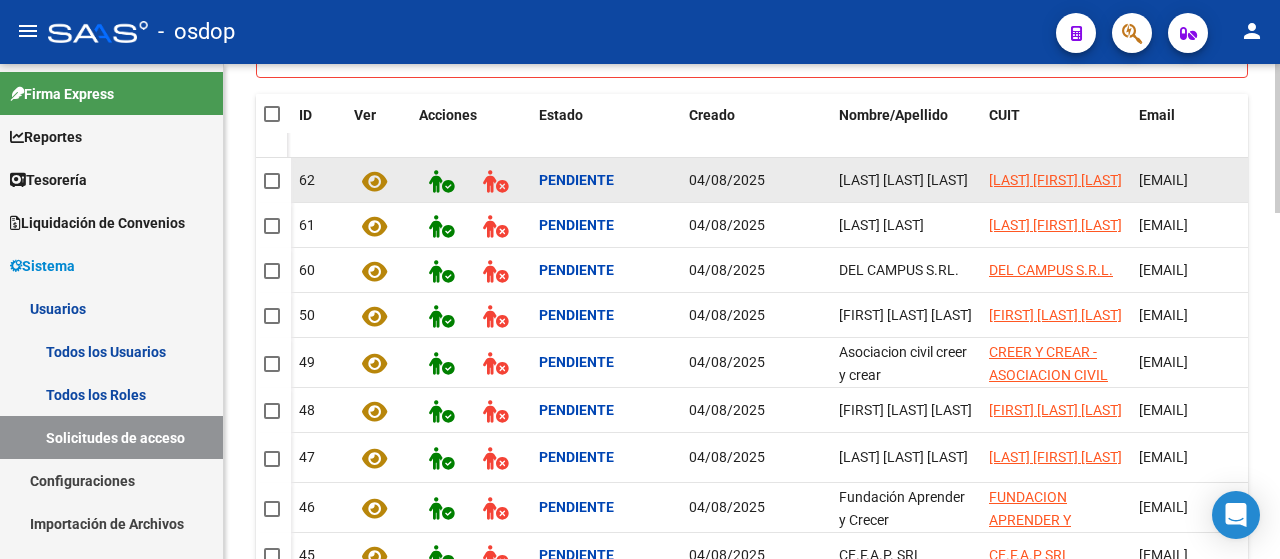 drag, startPoint x: 1142, startPoint y: 178, endPoint x: 1178, endPoint y: 164, distance: 38.626415 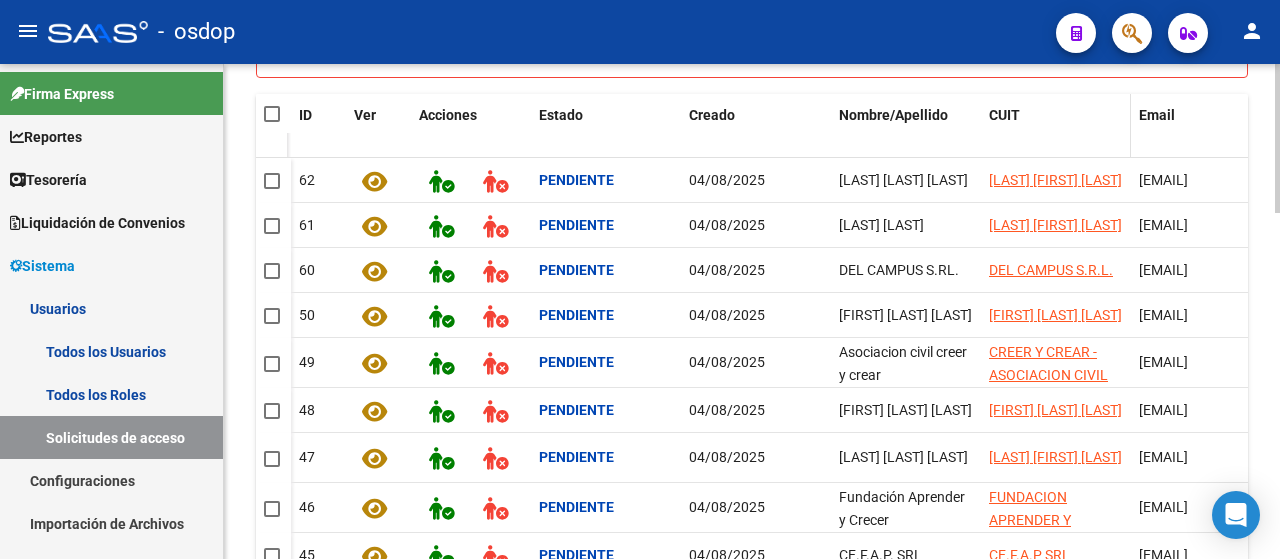 click on "CUIT" 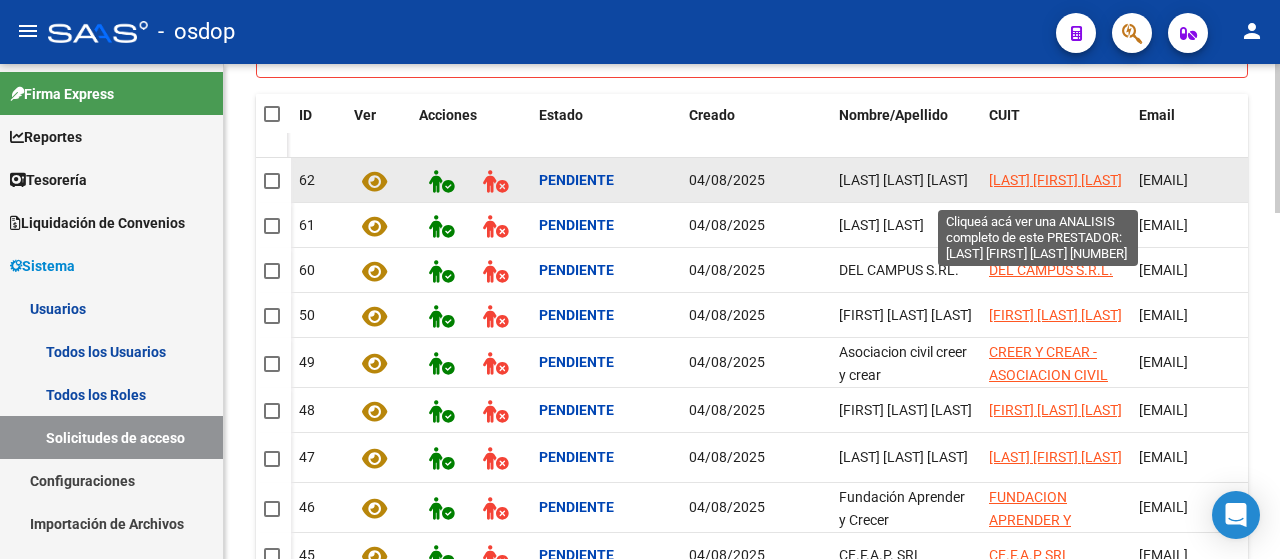 click on "[LAST] [FIRST] [LAST]" 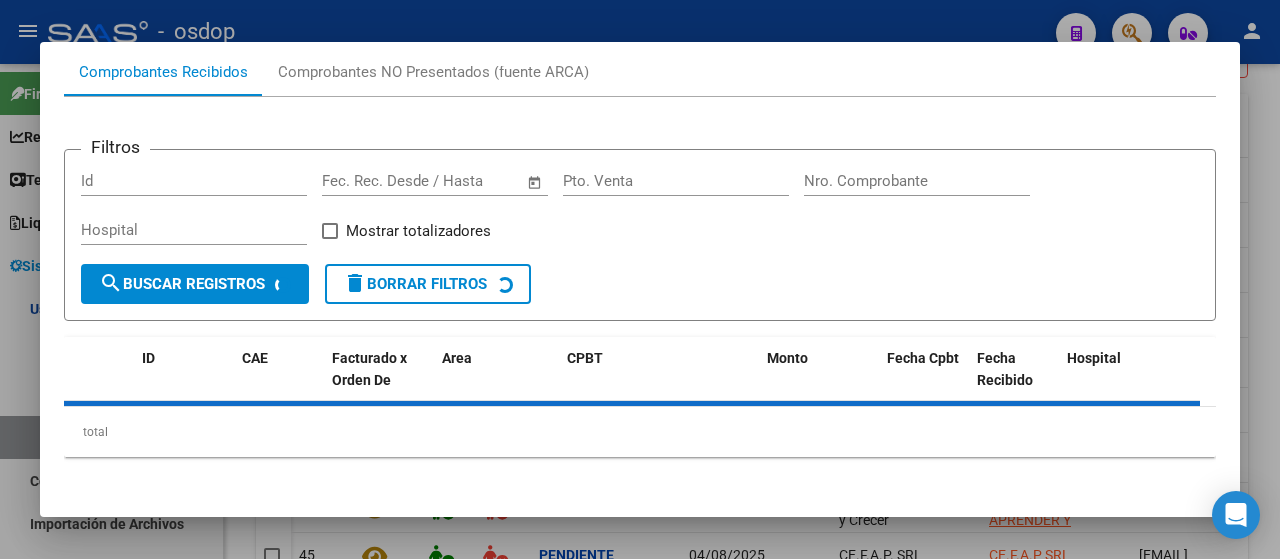 scroll, scrollTop: 0, scrollLeft: 0, axis: both 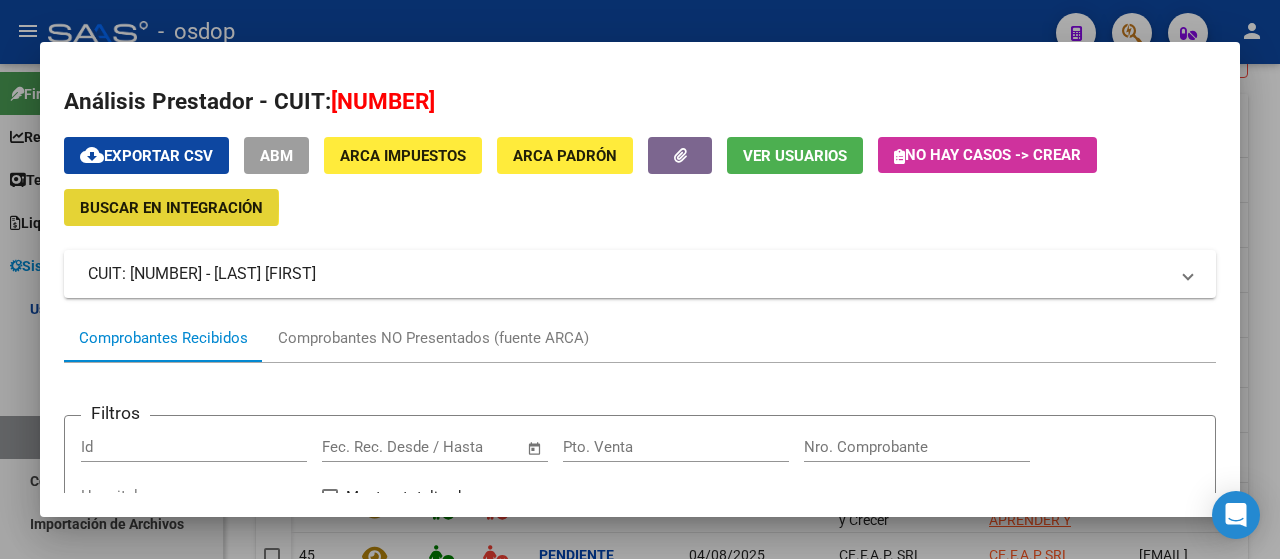 click on "Buscar en Integración" 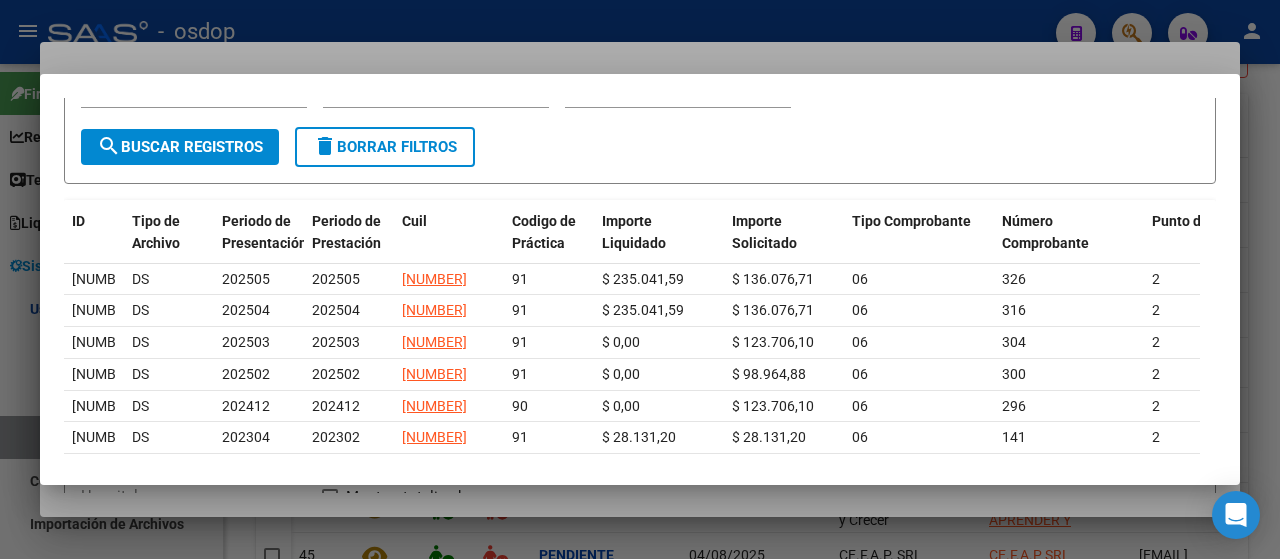 scroll, scrollTop: 0, scrollLeft: 0, axis: both 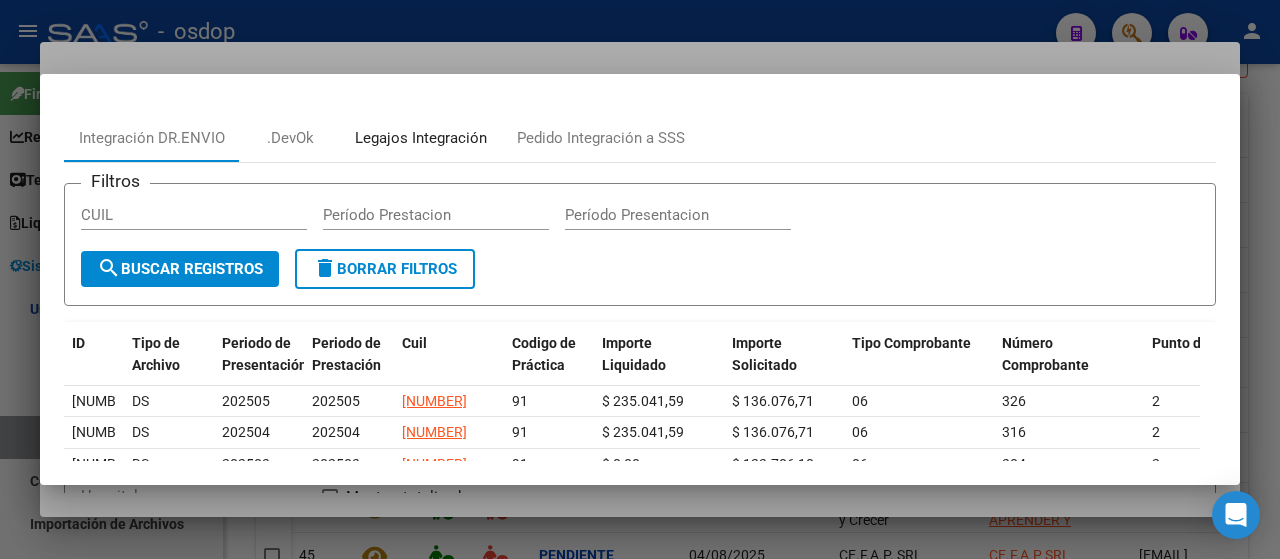 drag, startPoint x: 376, startPoint y: 133, endPoint x: 370, endPoint y: 152, distance: 19.924858 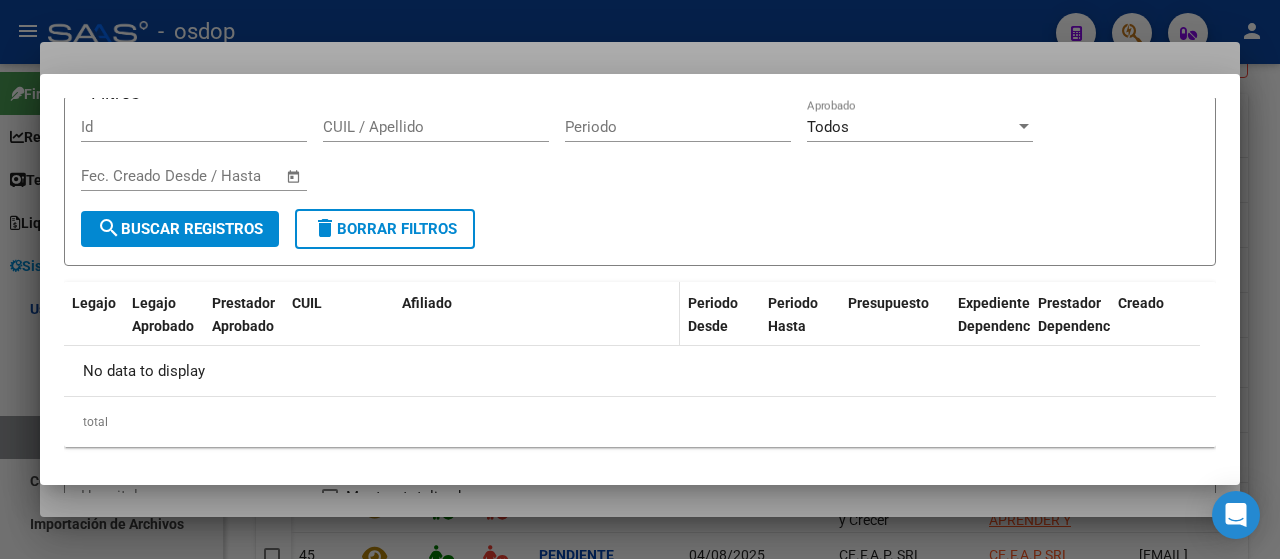 scroll, scrollTop: 0, scrollLeft: 0, axis: both 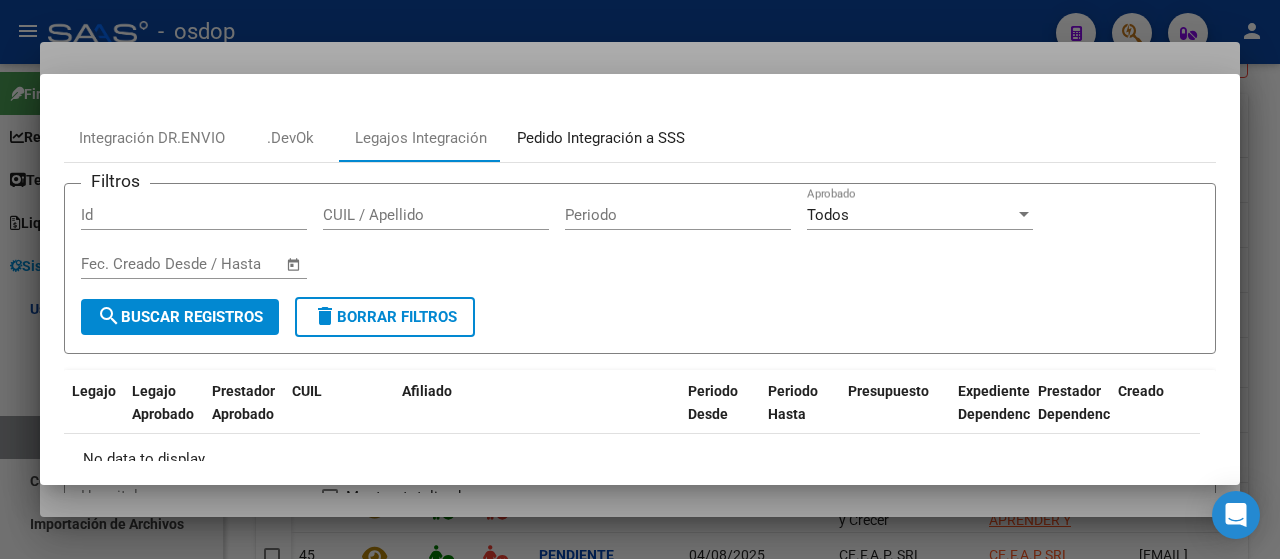 click on "Pedido Integración a SSS" at bounding box center [601, 138] 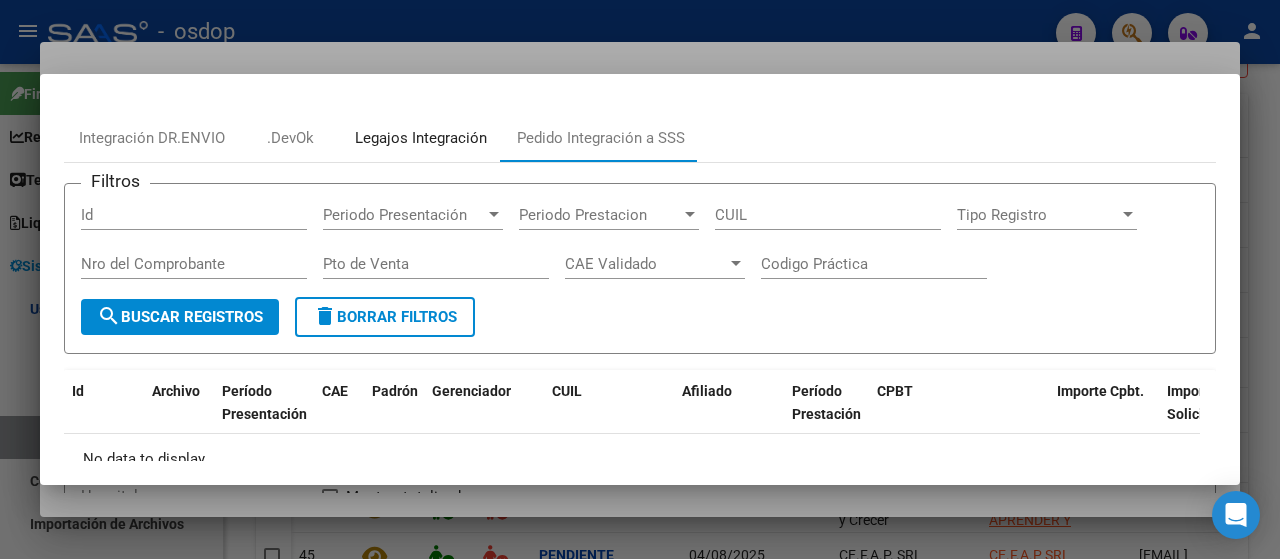 click on "Legajos Integración" at bounding box center (421, 138) 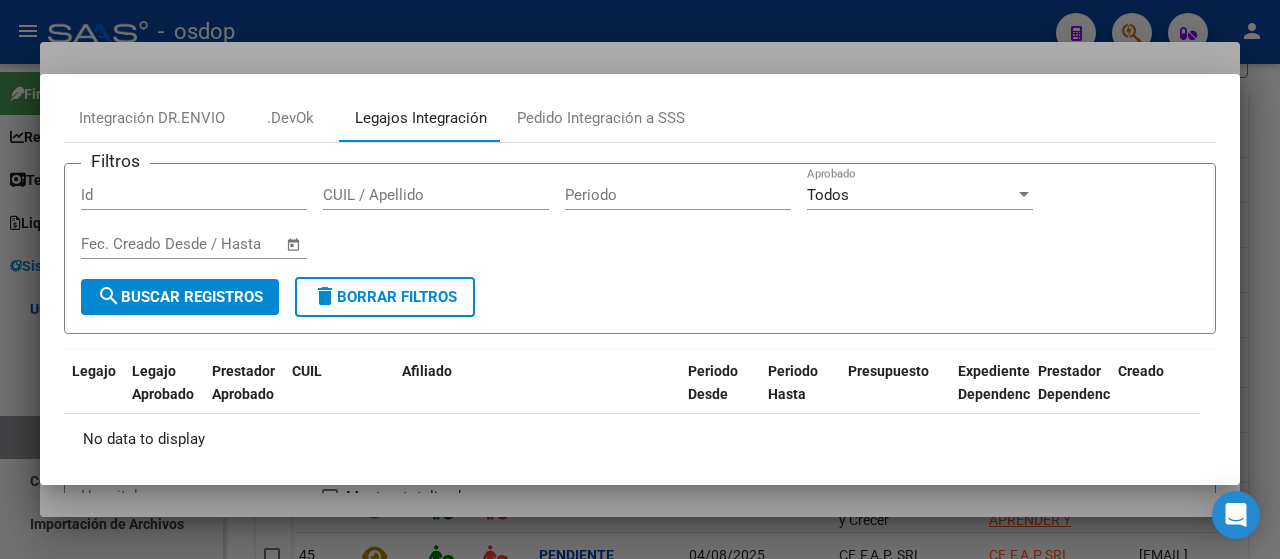 scroll, scrollTop: 0, scrollLeft: 0, axis: both 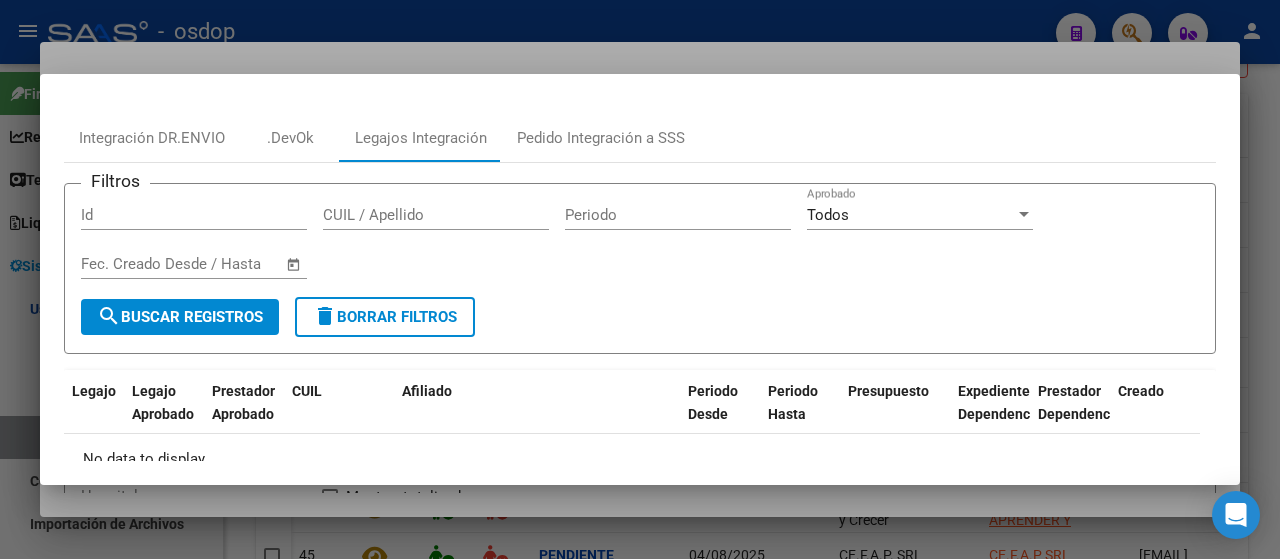 drag, startPoint x: 718, startPoint y: 4, endPoint x: 712, endPoint y: 14, distance: 11.661903 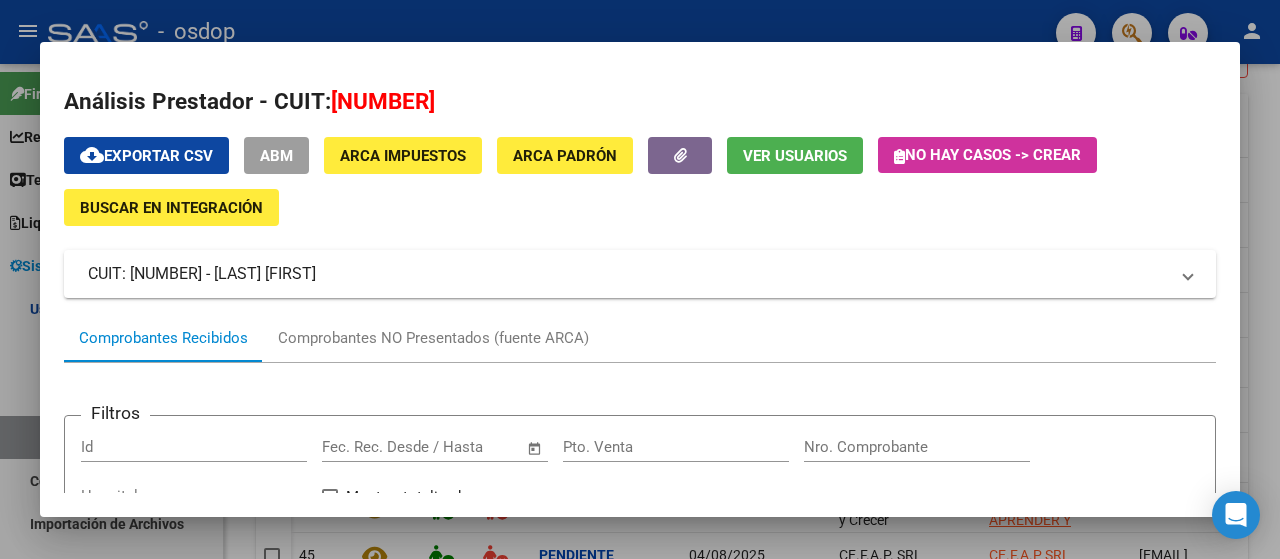 click at bounding box center (640, 279) 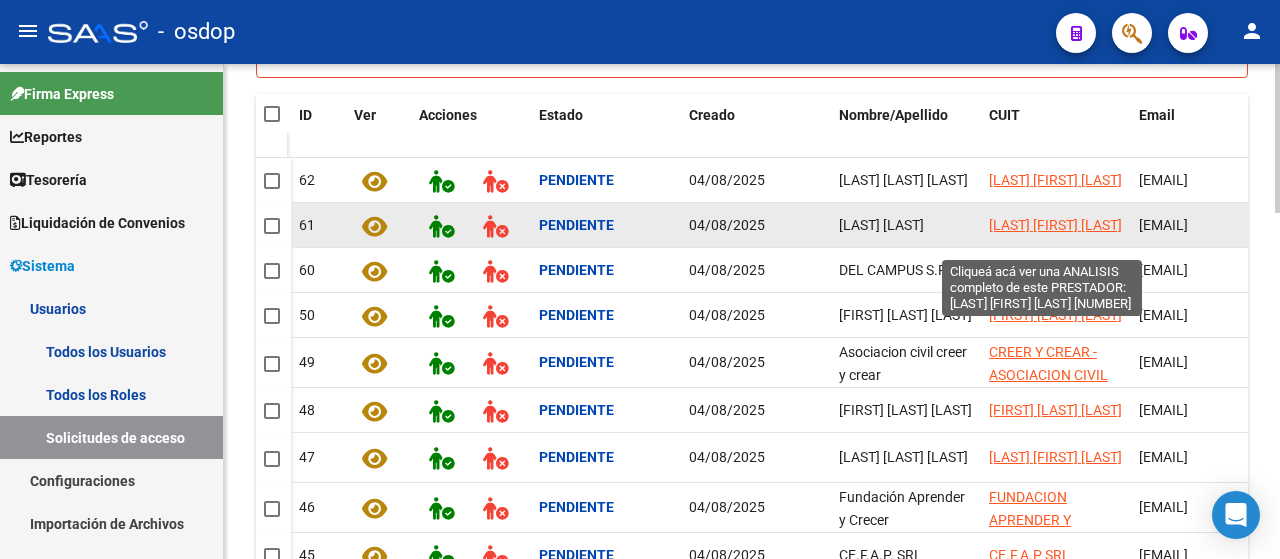 click on "[LAST] [FIRST] [LAST]" 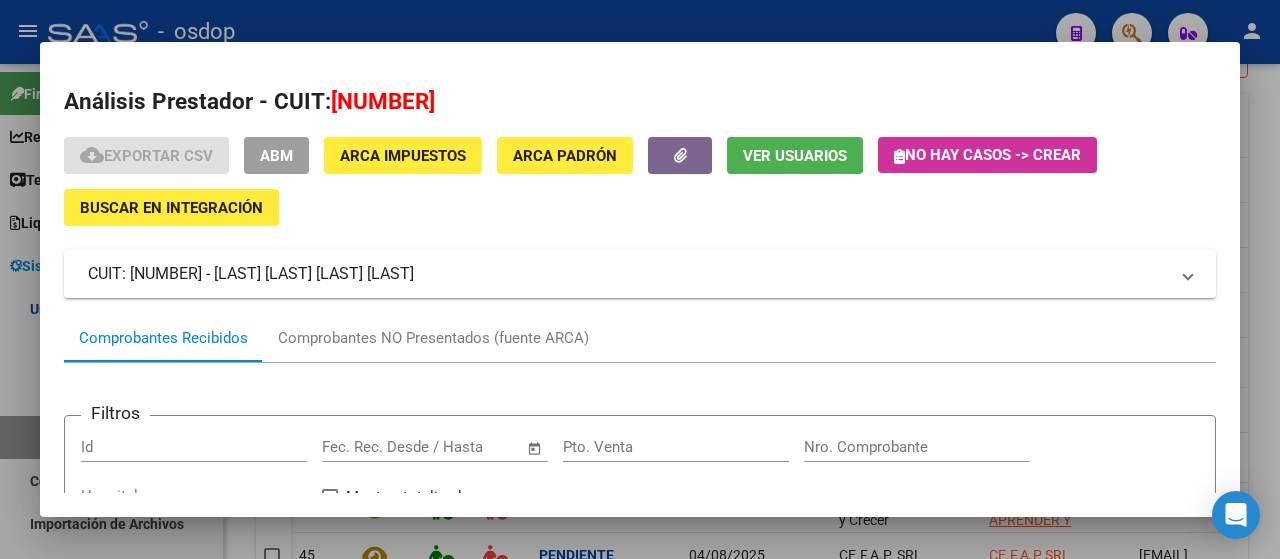 click on "Buscar en Integración" 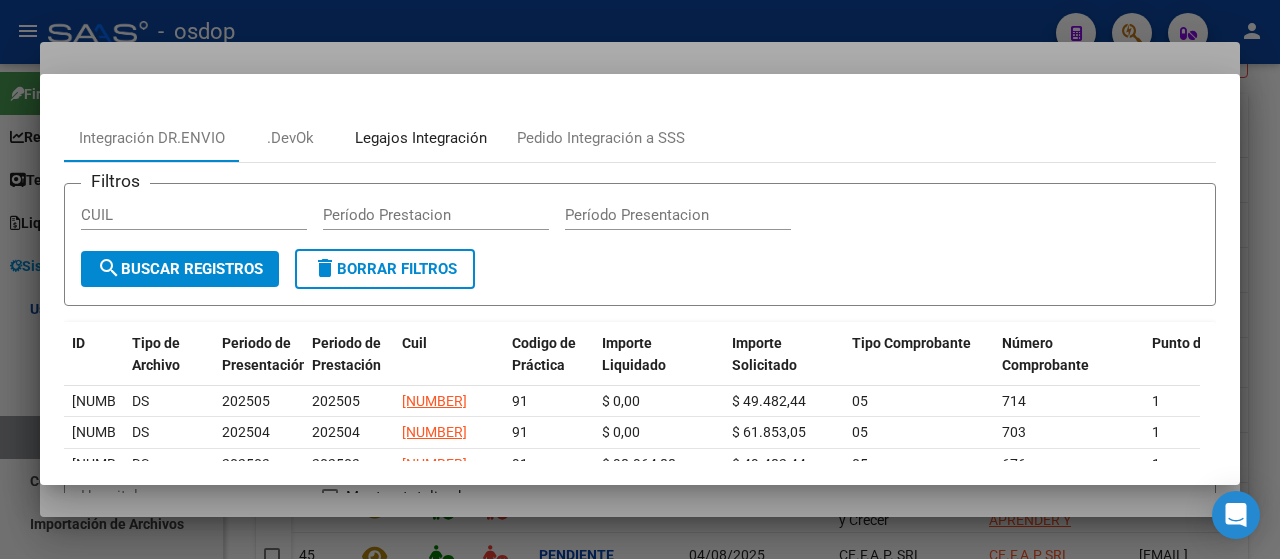 click on "Legajos Integración" at bounding box center [421, 138] 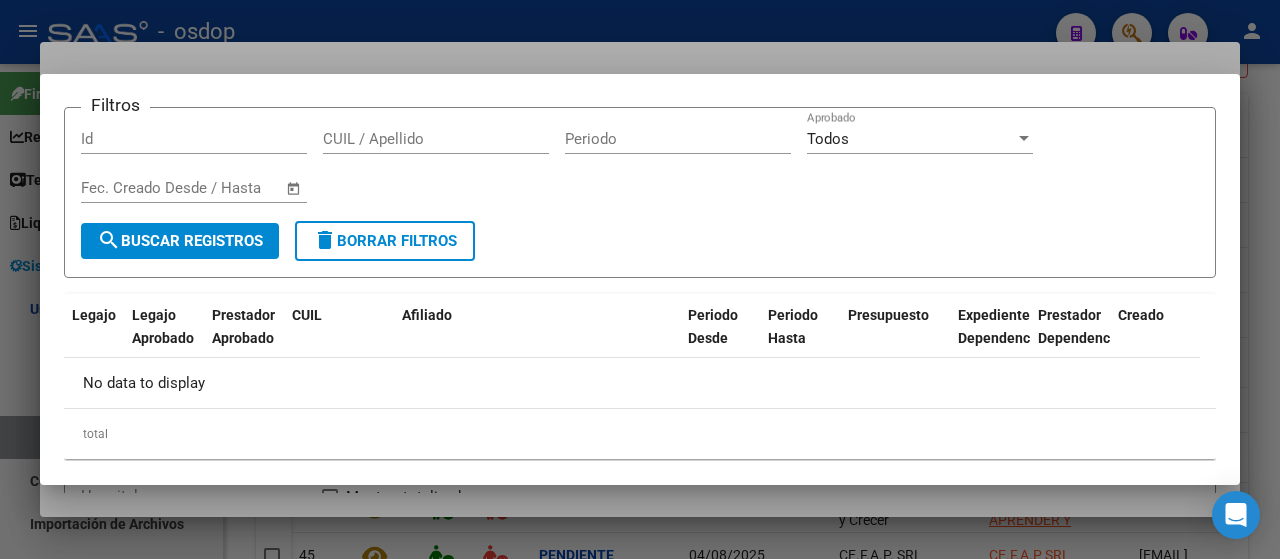 scroll, scrollTop: 0, scrollLeft: 0, axis: both 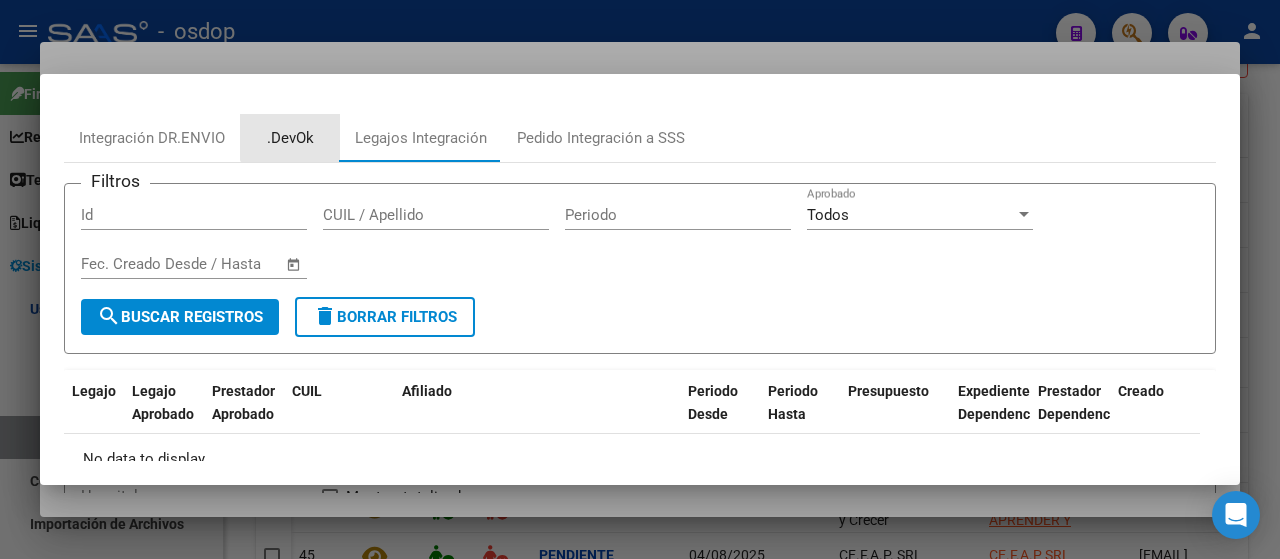 click on ".DevOk" at bounding box center [290, 138] 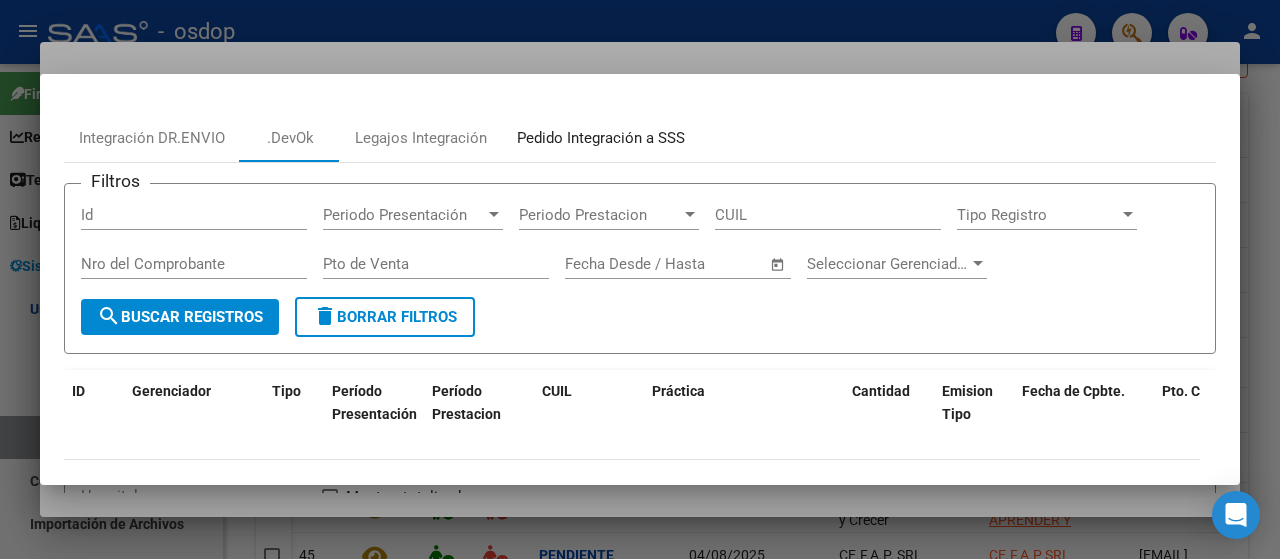 click on "Pedido Integración a SSS" at bounding box center (601, 138) 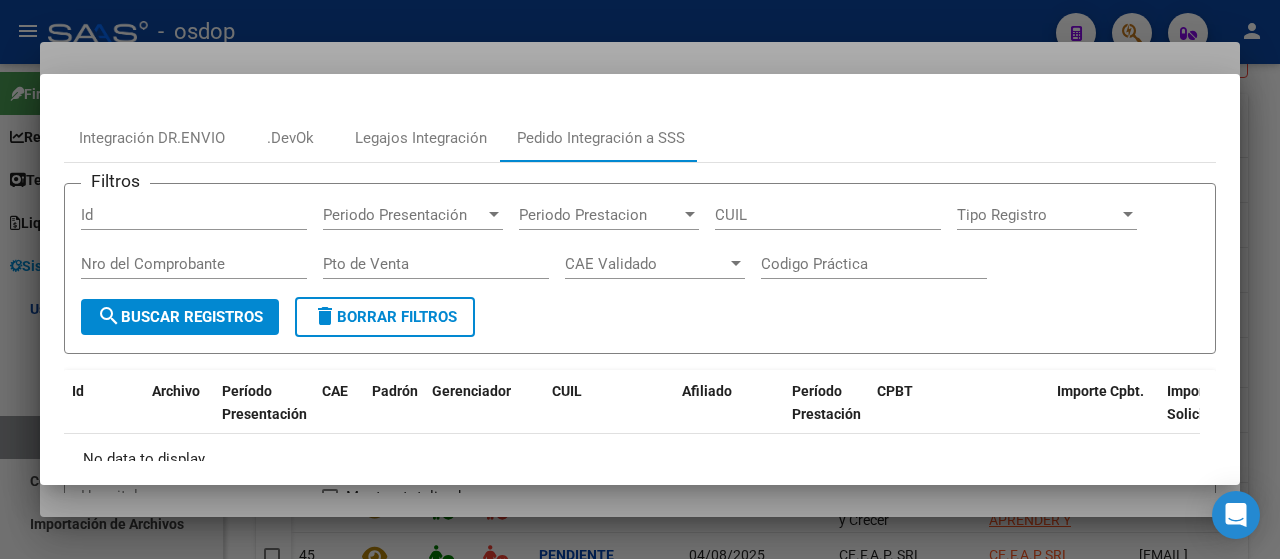 click on "Filtros Id Periodo Presentación Periodo Presentación Periodo Prestacion Periodo Prestacion CUIL Tipo Registro Tipo Registro Nro del Comprobante Pto de Venta CAE Validado CAE Validado Codigo Práctica search  Buscar Registros  delete  Borrar Filtros  Id Archivo Período Presentación CAE Padrón Gerenciador CUIL Afiliado Período Prestación CPBT Importe Cpbt. Importe Solicitado Practica Cantidad | Importe Cpbt. devOK Importe Solicitado devOK | Importe Cpbt. Diff. Importe Solicitado Diff. Cargado Por Cargado Fecha Modificado Por Modificado Fecha No data to display   total   [NUMBER]" at bounding box center (640, 357) 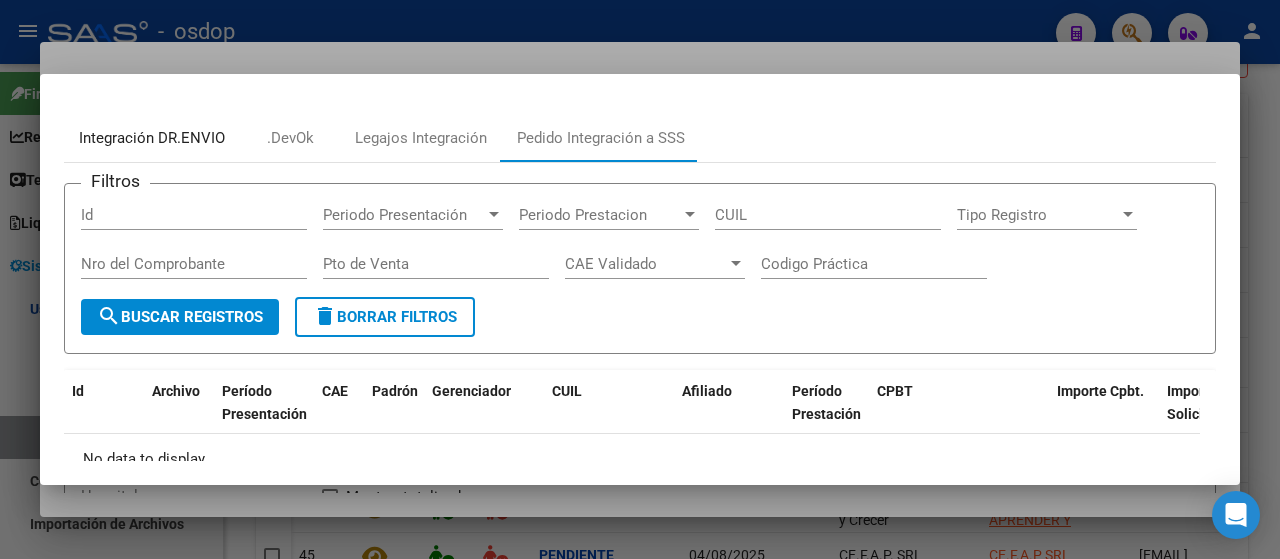 click on "Integración DR.ENVIO" at bounding box center (152, 138) 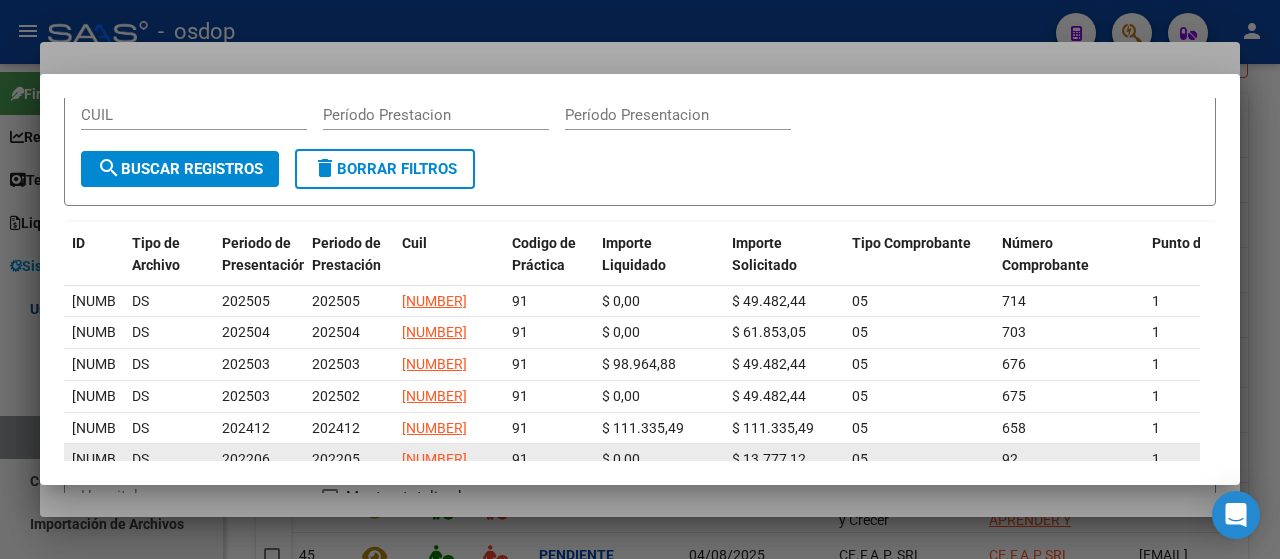 scroll, scrollTop: 200, scrollLeft: 0, axis: vertical 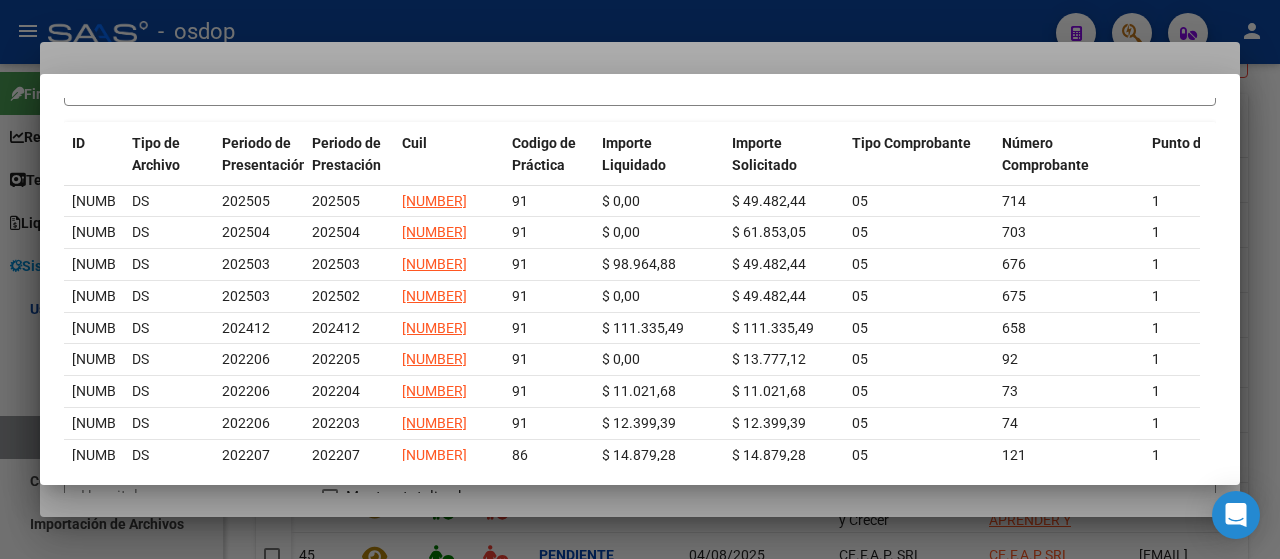 click at bounding box center [640, 279] 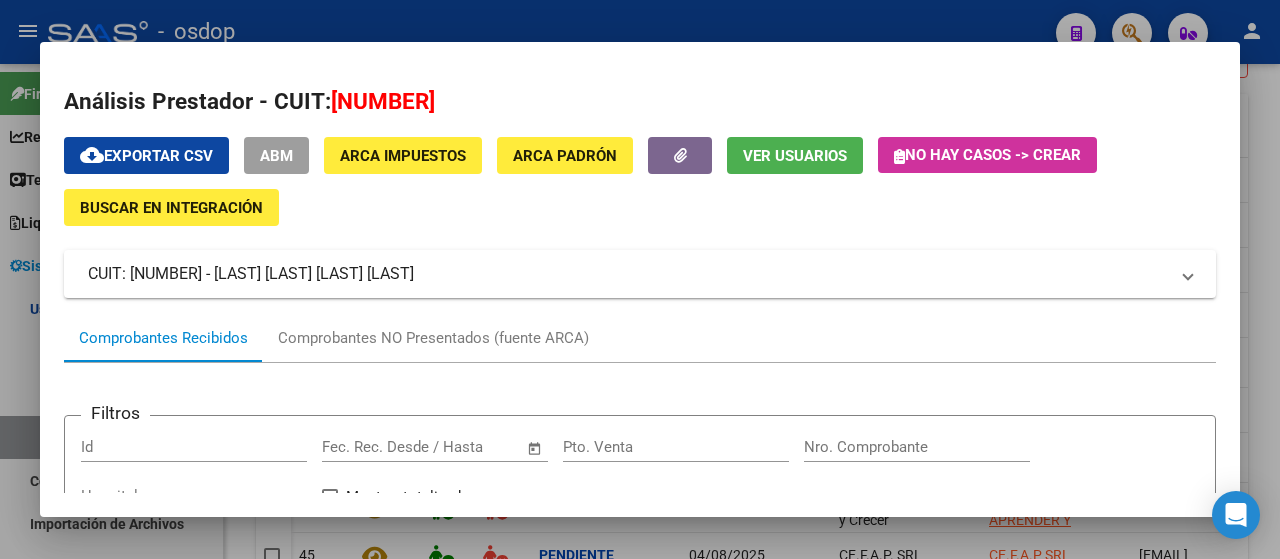 click at bounding box center [640, 279] 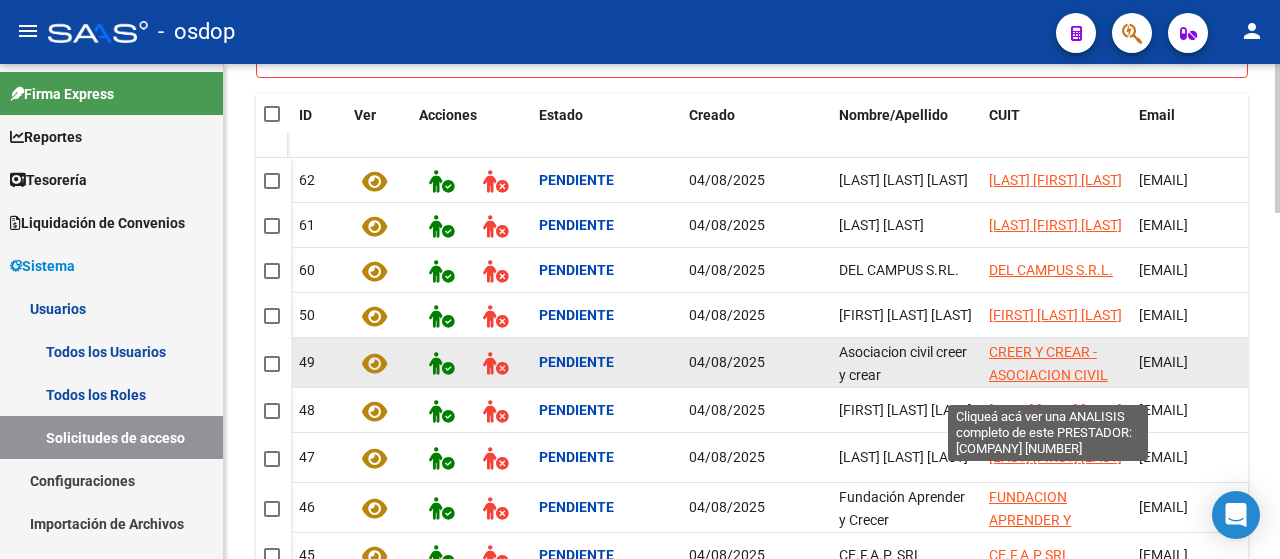 click on "CREER Y CREAR - ASOCIACION CIVIL" 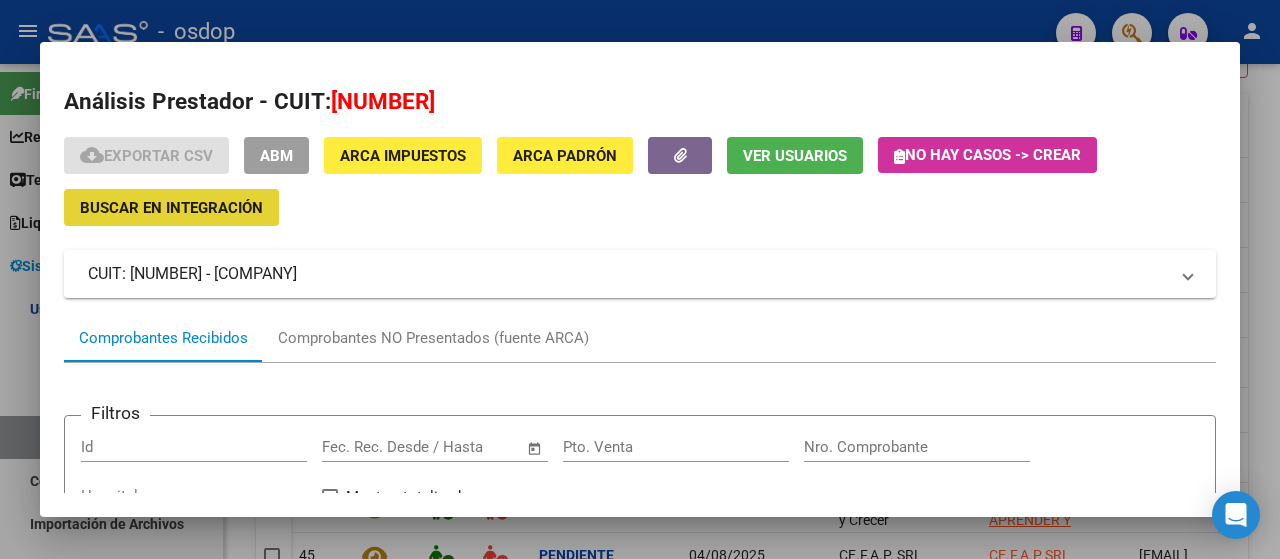 click on "Buscar en Integración" 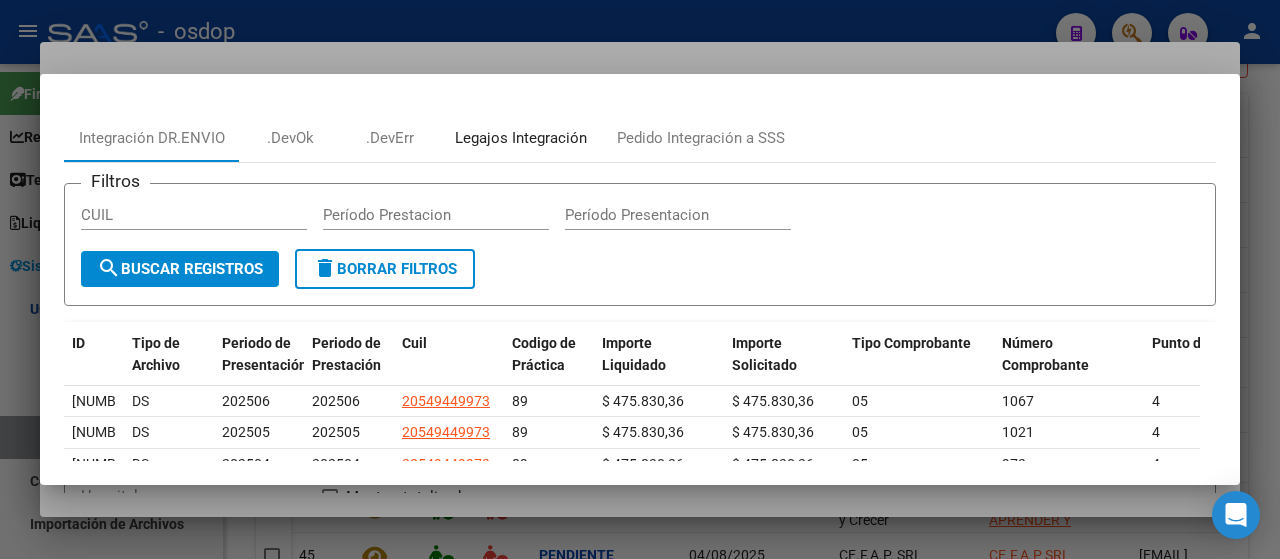 click on "Legajos Integración" at bounding box center (521, 138) 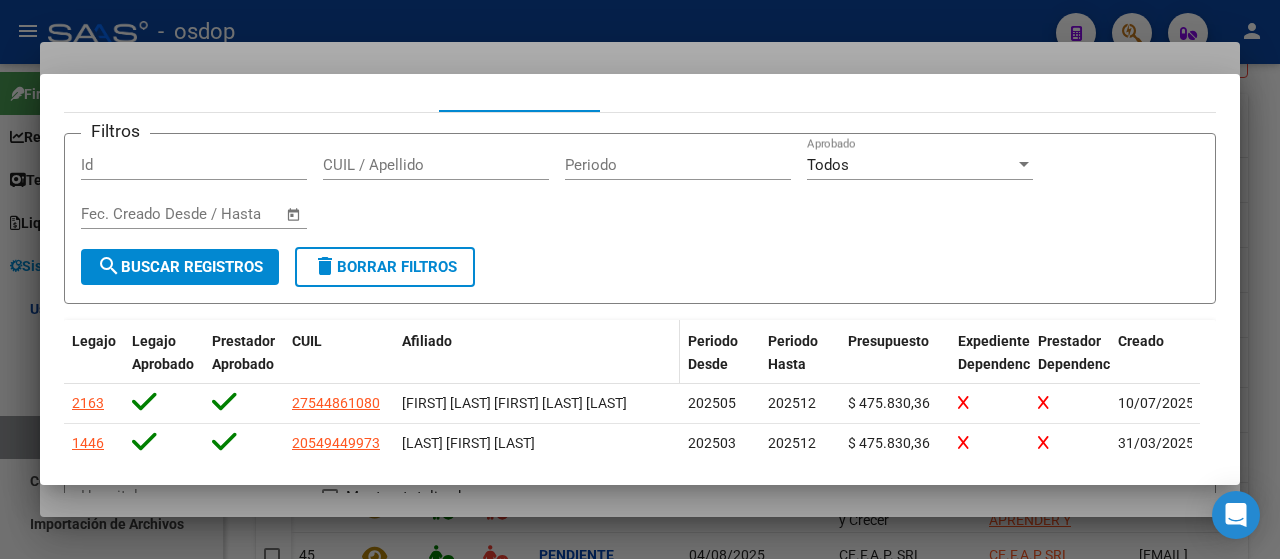scroll, scrollTop: 125, scrollLeft: 0, axis: vertical 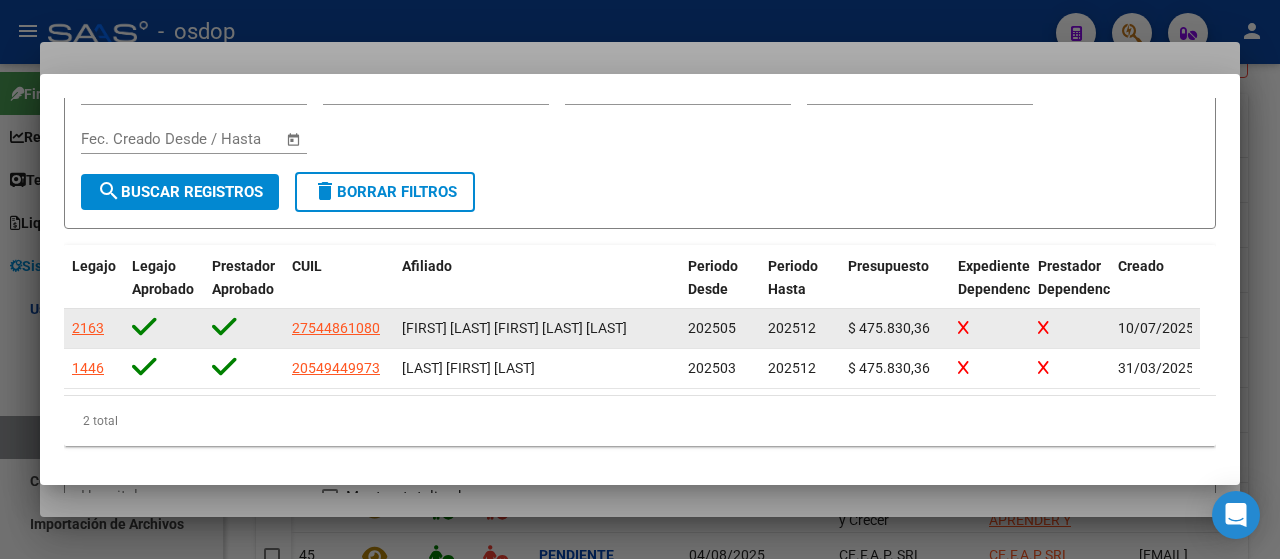drag, startPoint x: 408, startPoint y: 327, endPoint x: 580, endPoint y: 336, distance: 172.2353 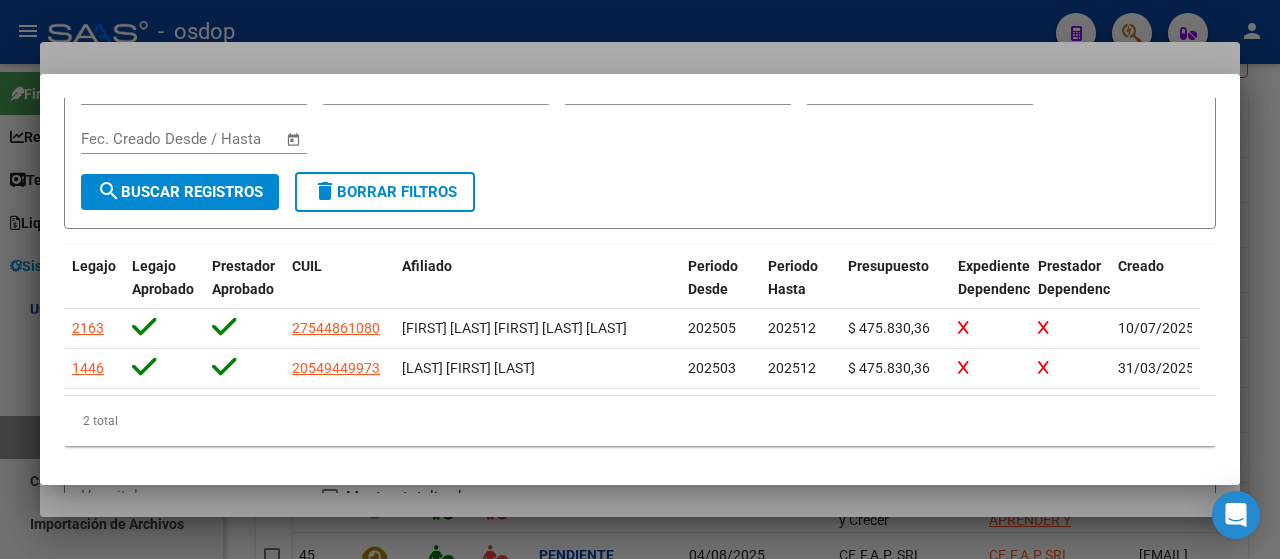 click at bounding box center [640, 279] 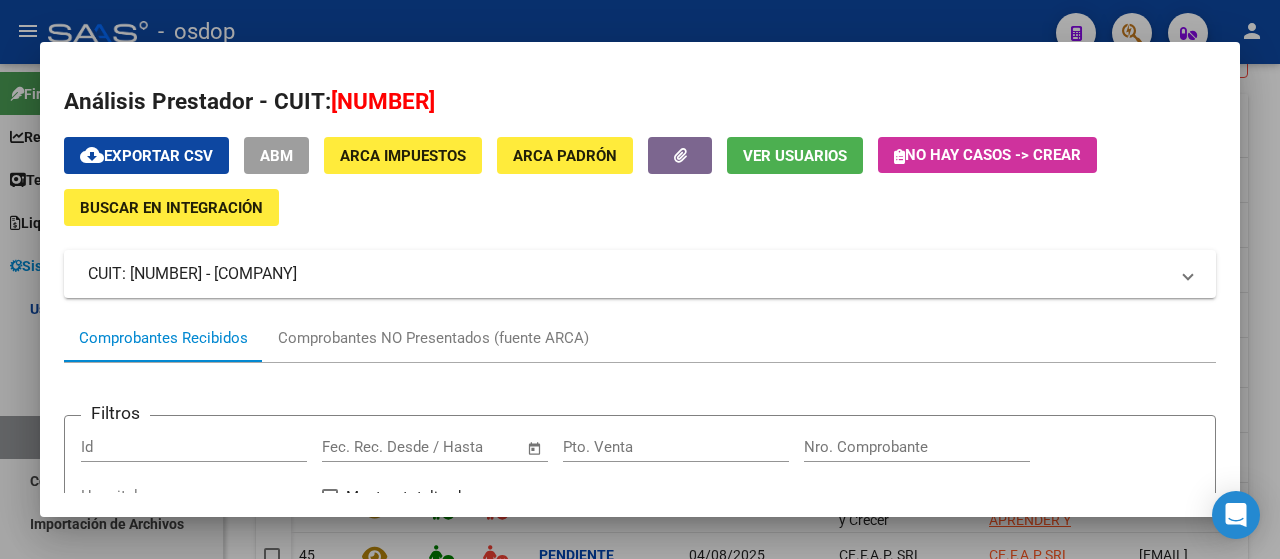 click at bounding box center (640, 279) 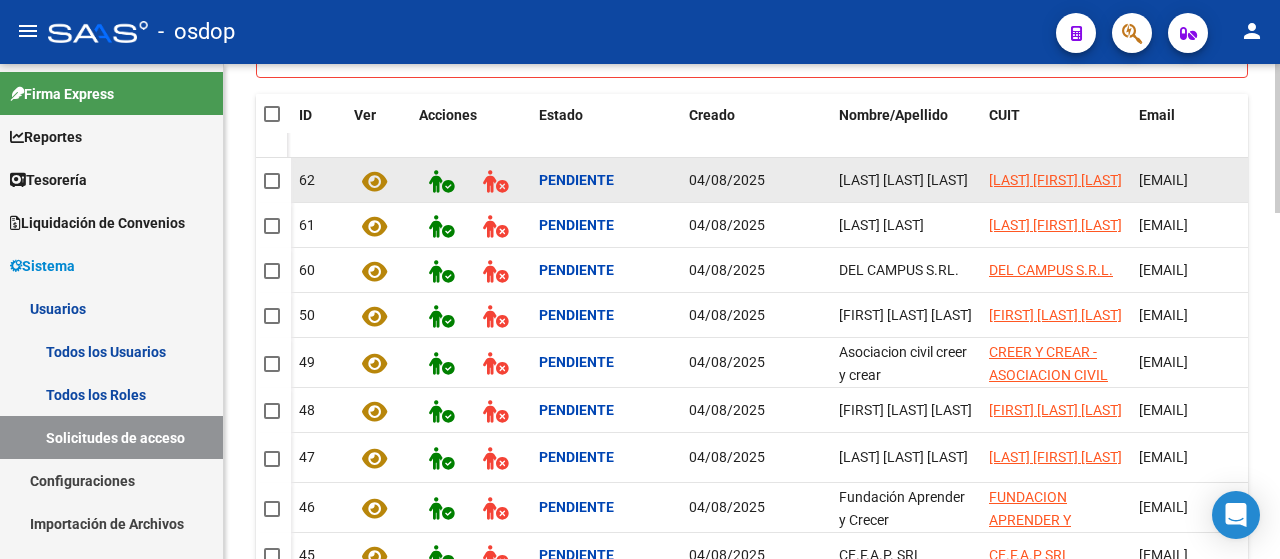 scroll, scrollTop: 3, scrollLeft: 0, axis: vertical 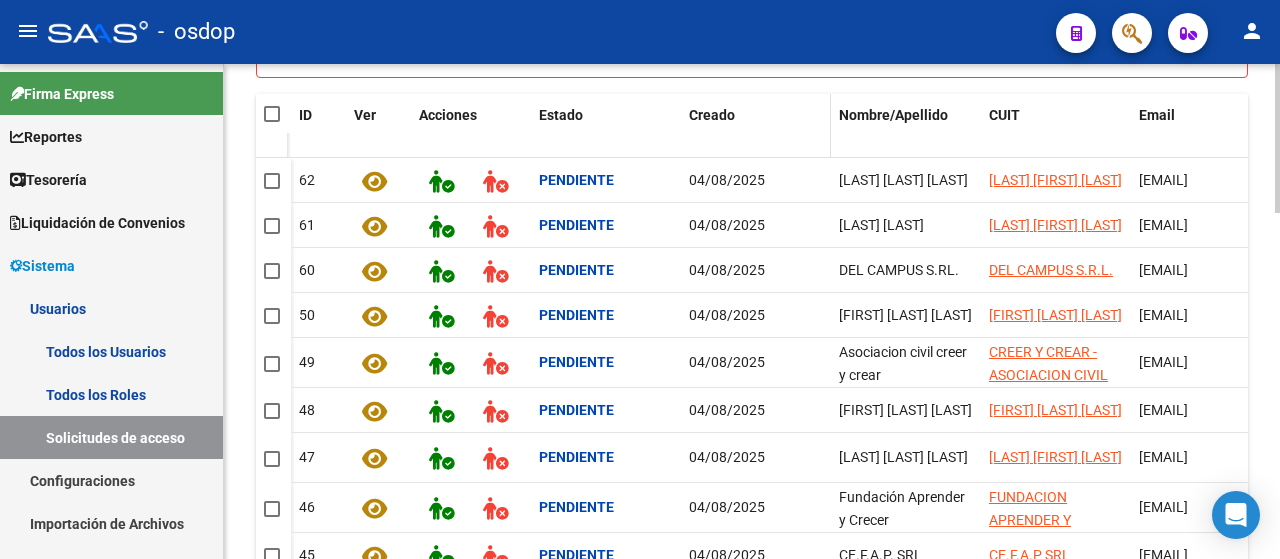 click on "Creado" 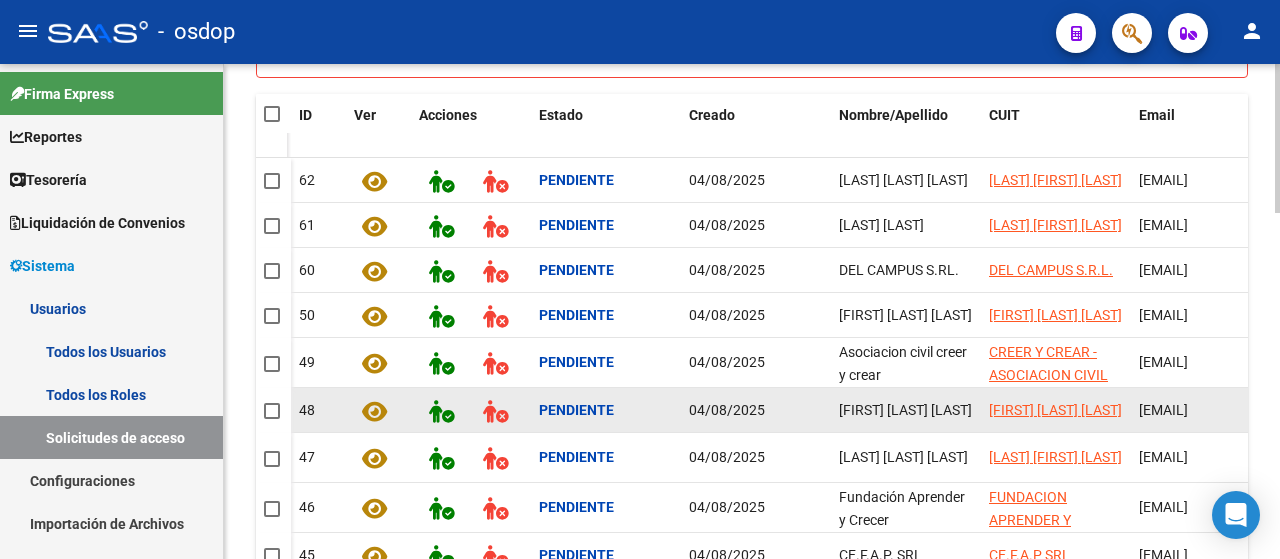 scroll, scrollTop: 3, scrollLeft: 0, axis: vertical 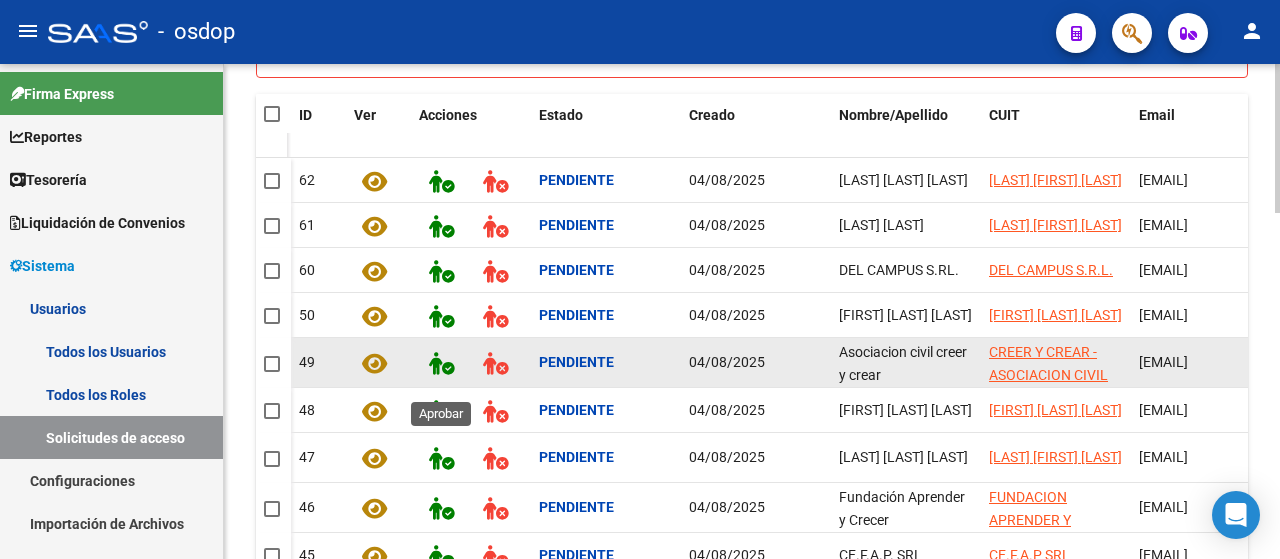 click 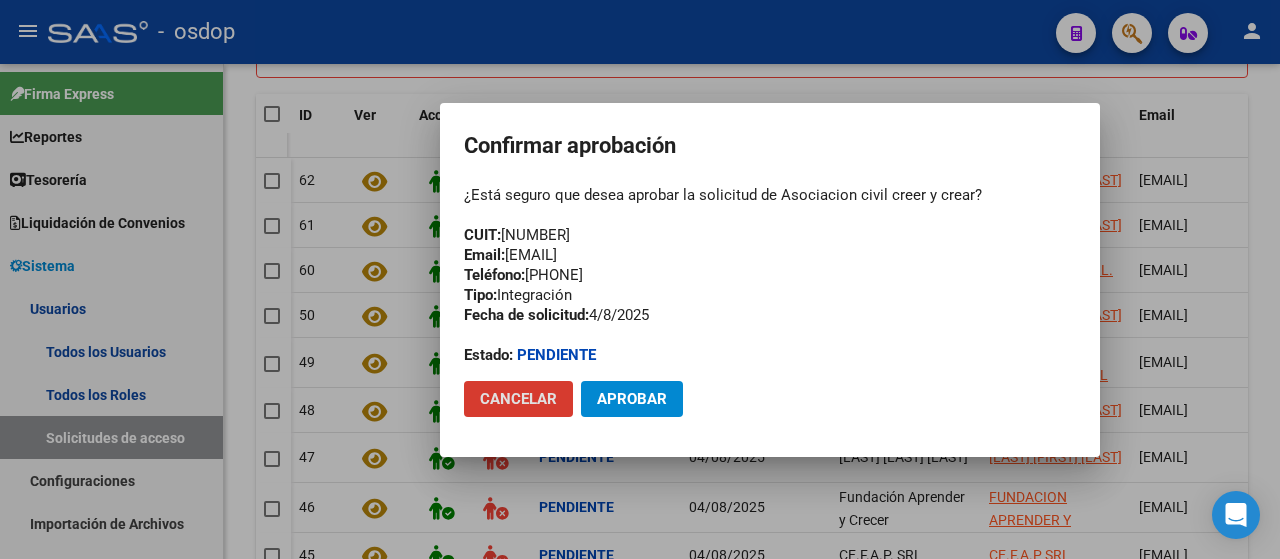 click on "Aprobar" 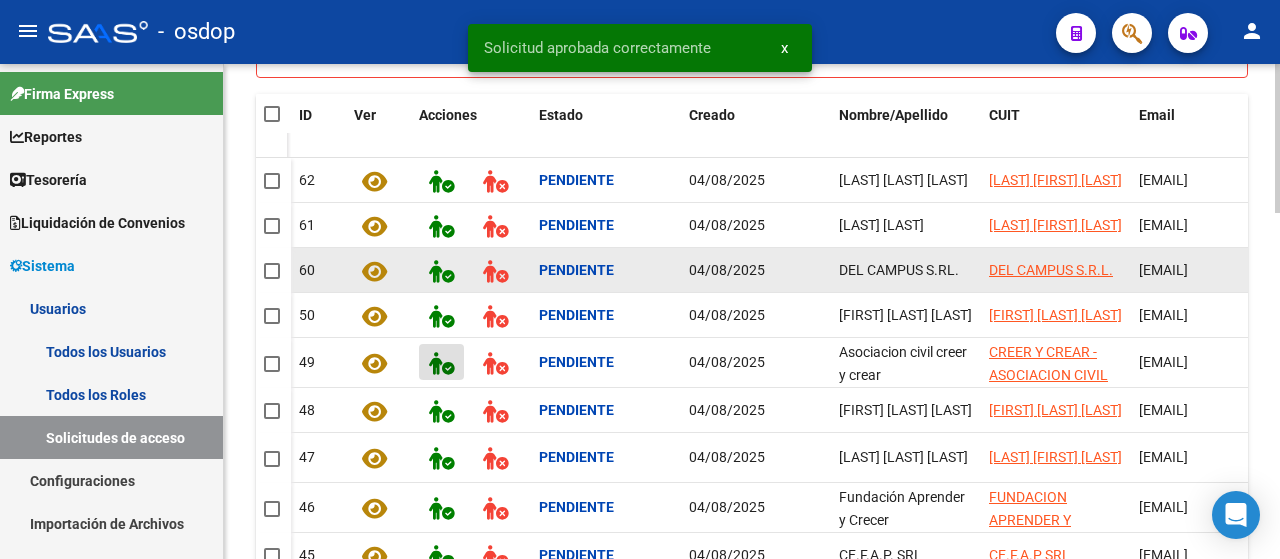 scroll, scrollTop: 0, scrollLeft: 0, axis: both 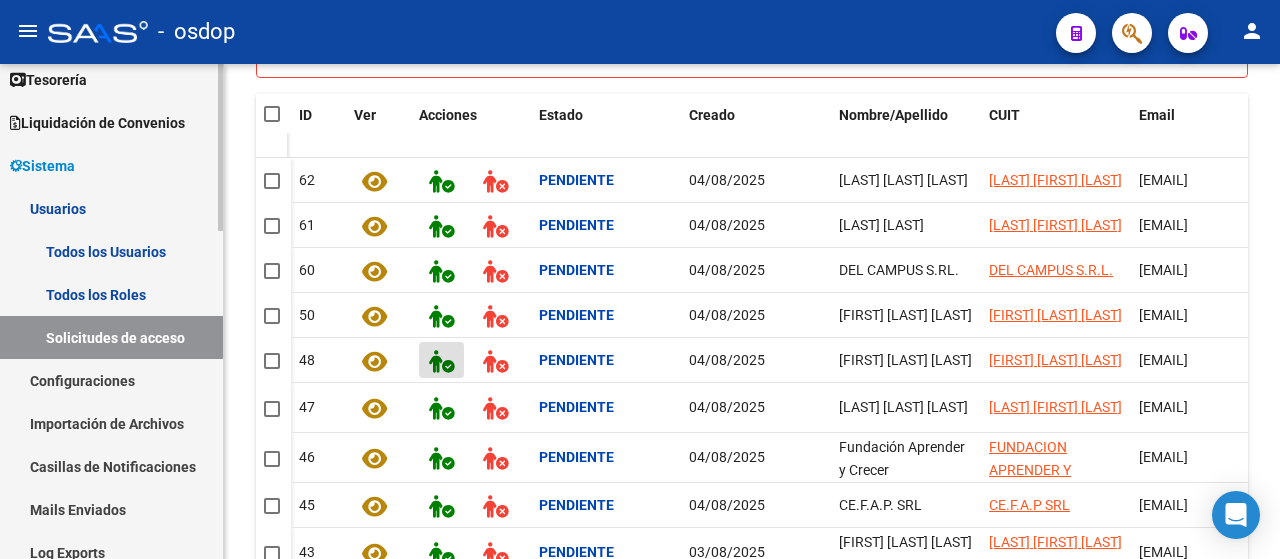 click on "Configuraciones" at bounding box center (111, 380) 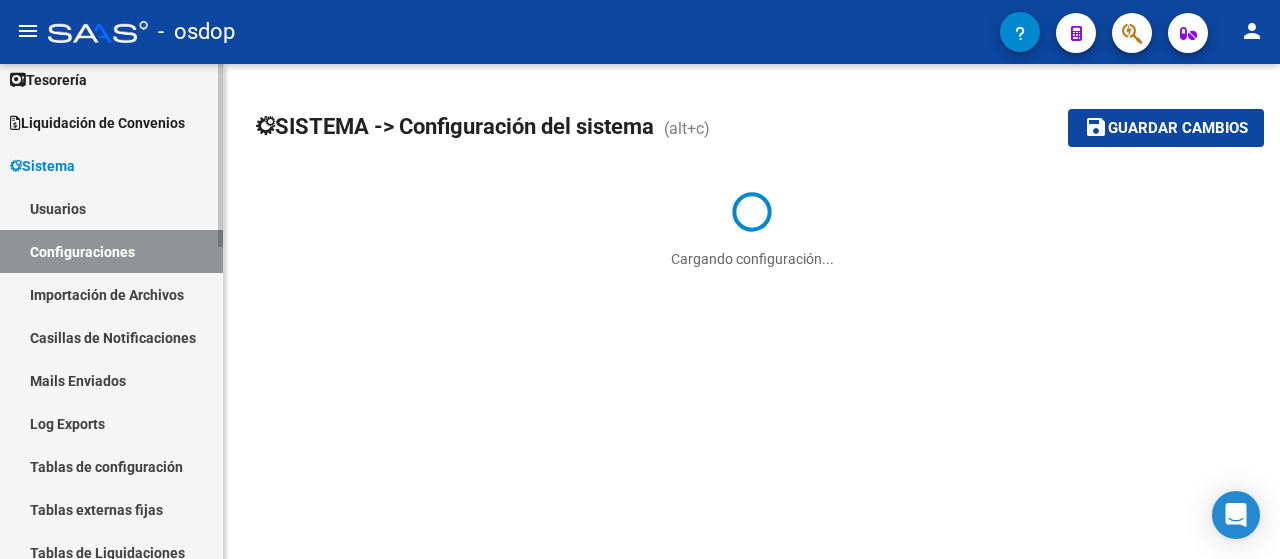 scroll, scrollTop: 0, scrollLeft: 0, axis: both 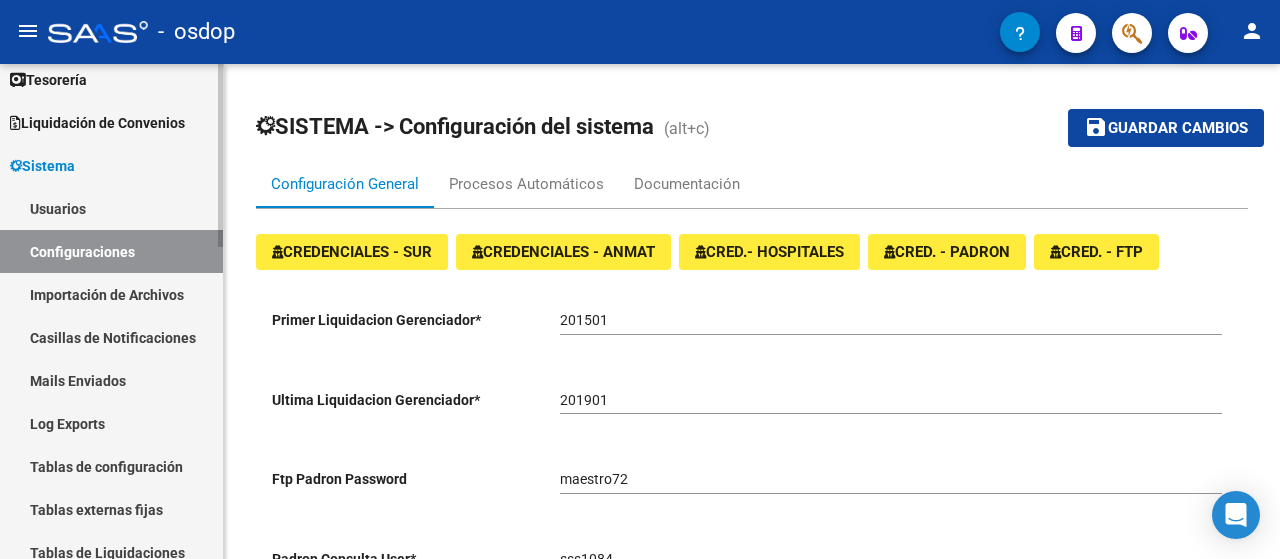 click on "Configuraciones" at bounding box center [111, 251] 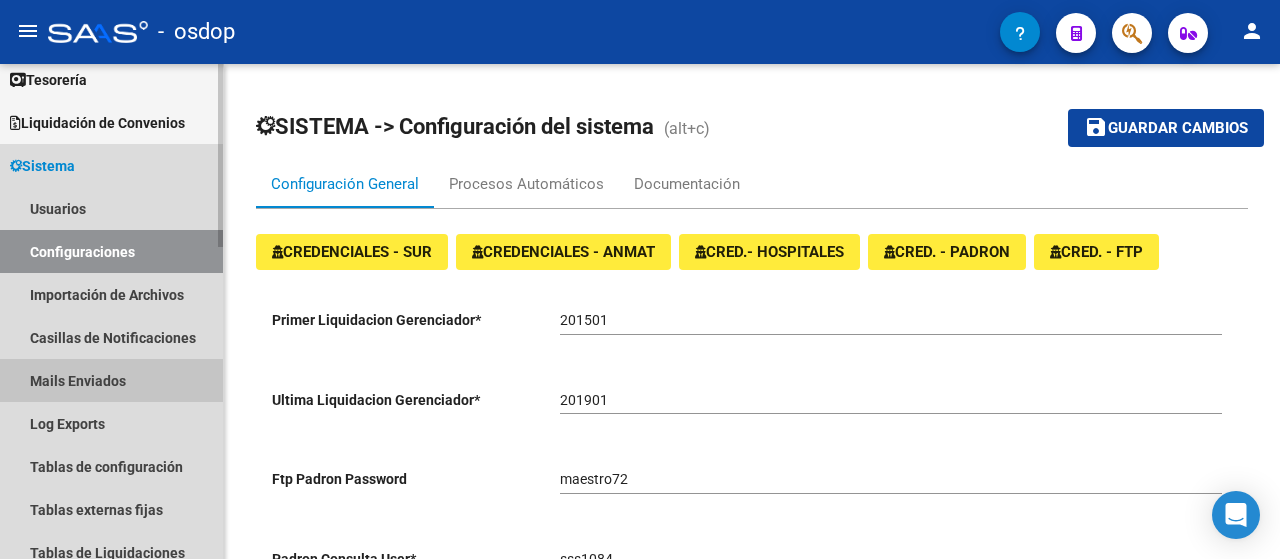 click on "Mails Enviados" at bounding box center [111, 380] 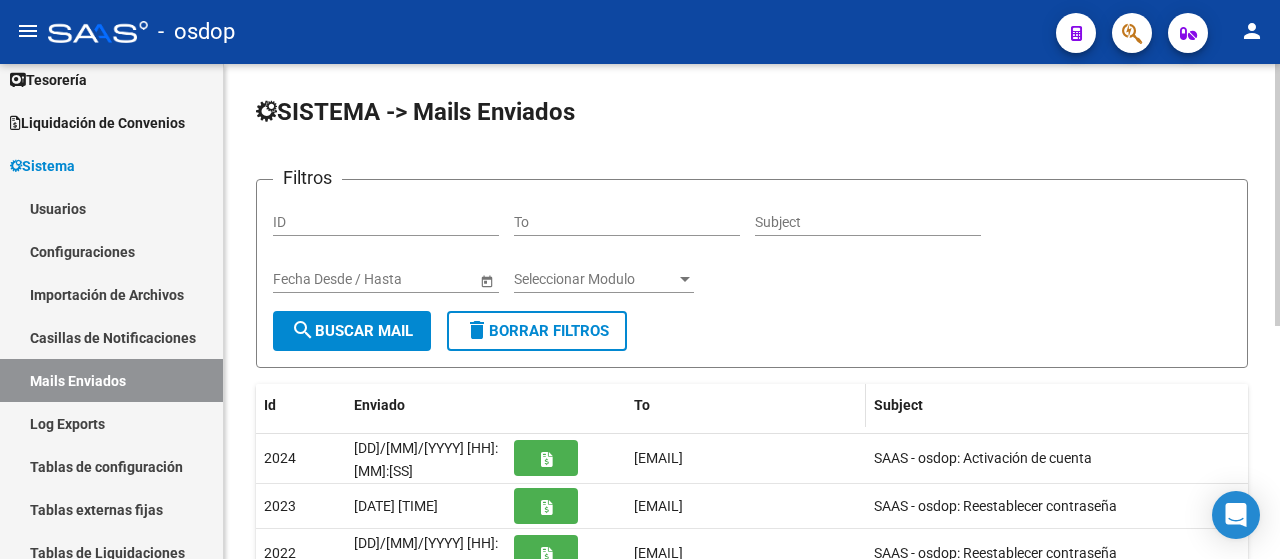 scroll, scrollTop: 100, scrollLeft: 0, axis: vertical 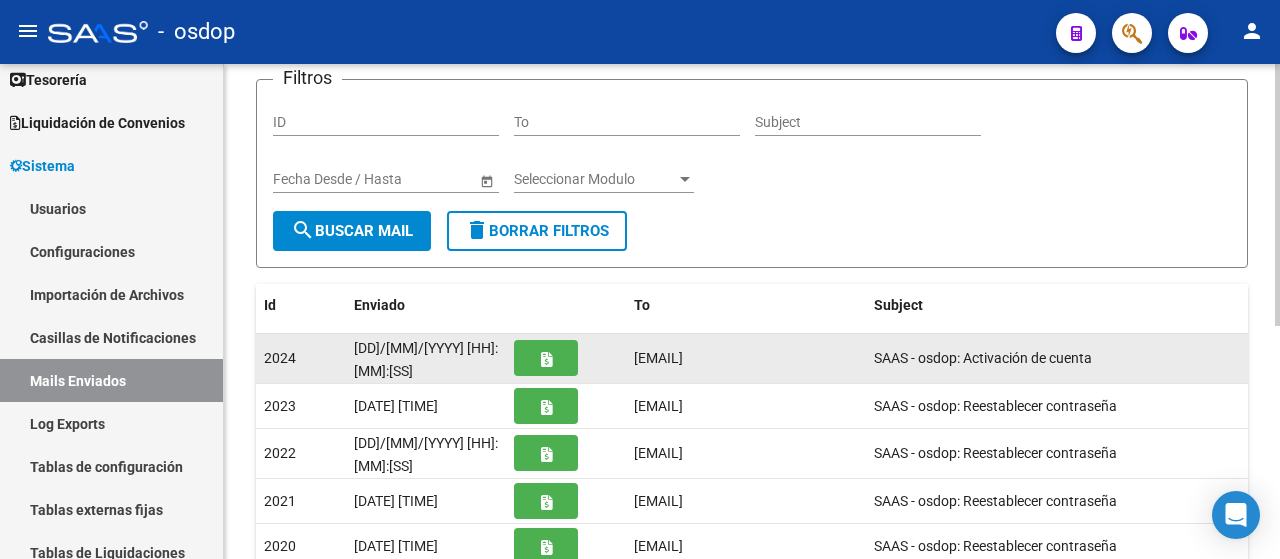 click 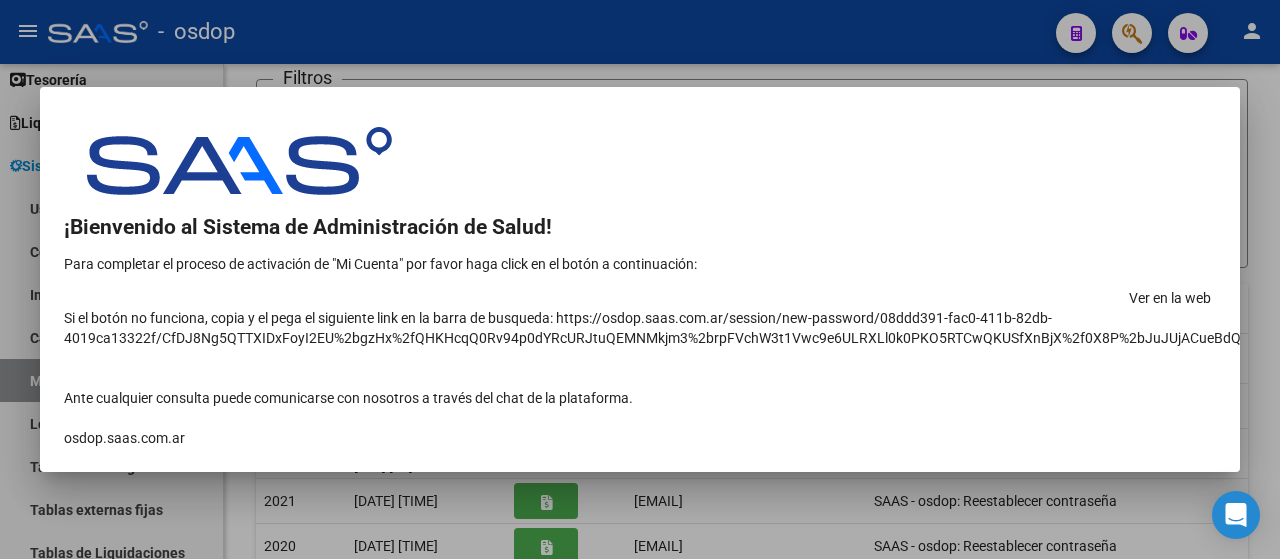 drag, startPoint x: 68, startPoint y: 307, endPoint x: 955, endPoint y: 308, distance: 887.00055 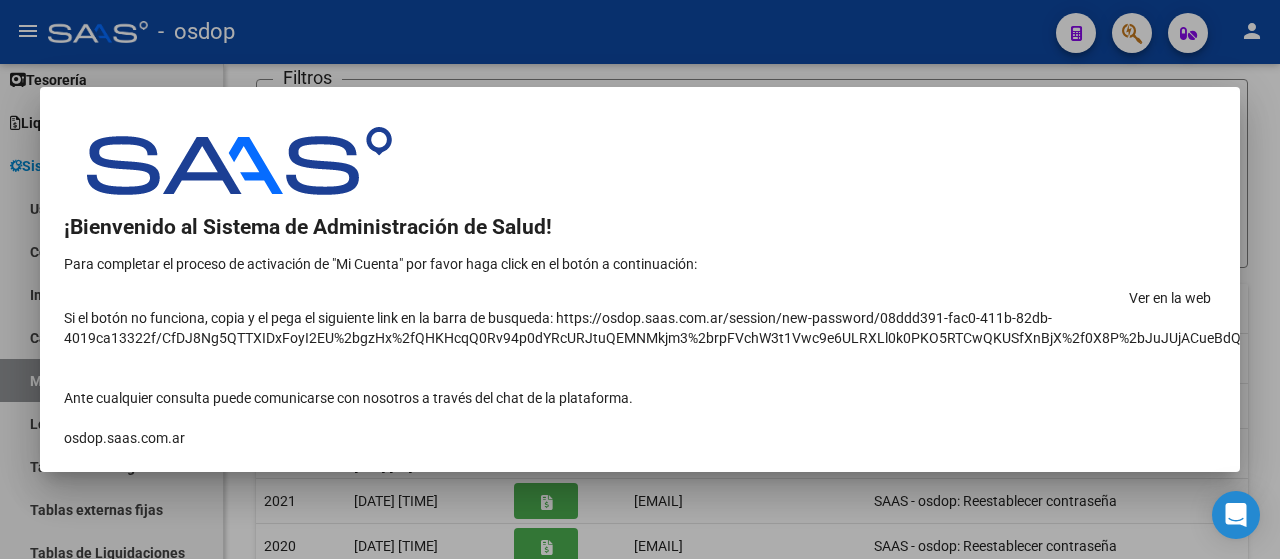 click on "¡Bienvenido al Sistema de Administración de Salud!
Para completar el proceso de activación de "Mi Cuenta" por favor haga click en el botón a continuación:" at bounding box center (1170, 294) 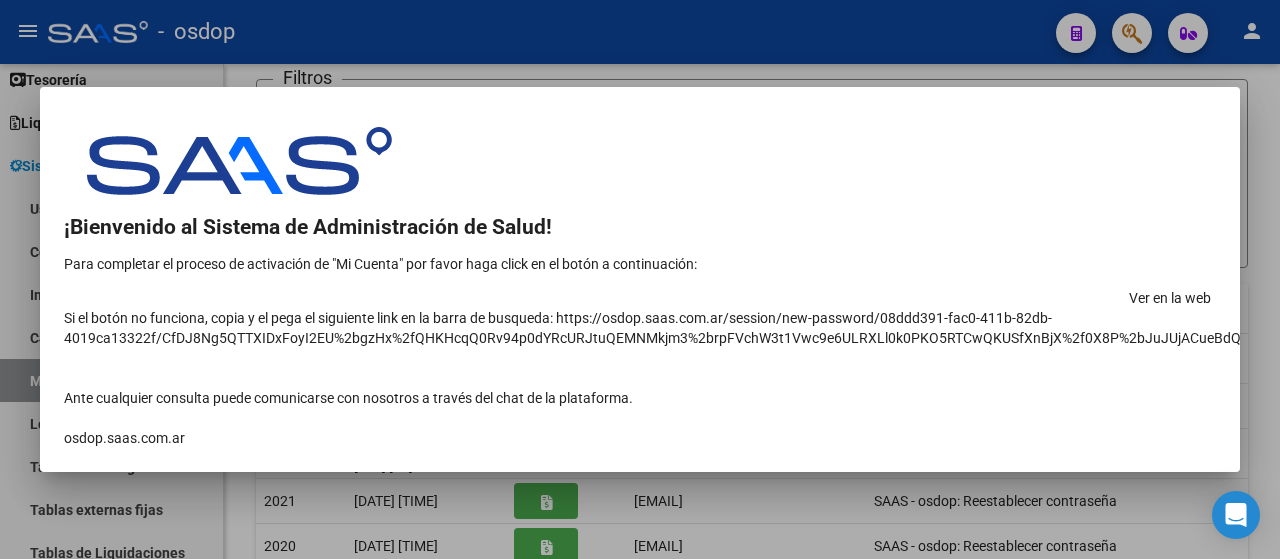 click at bounding box center [640, 279] 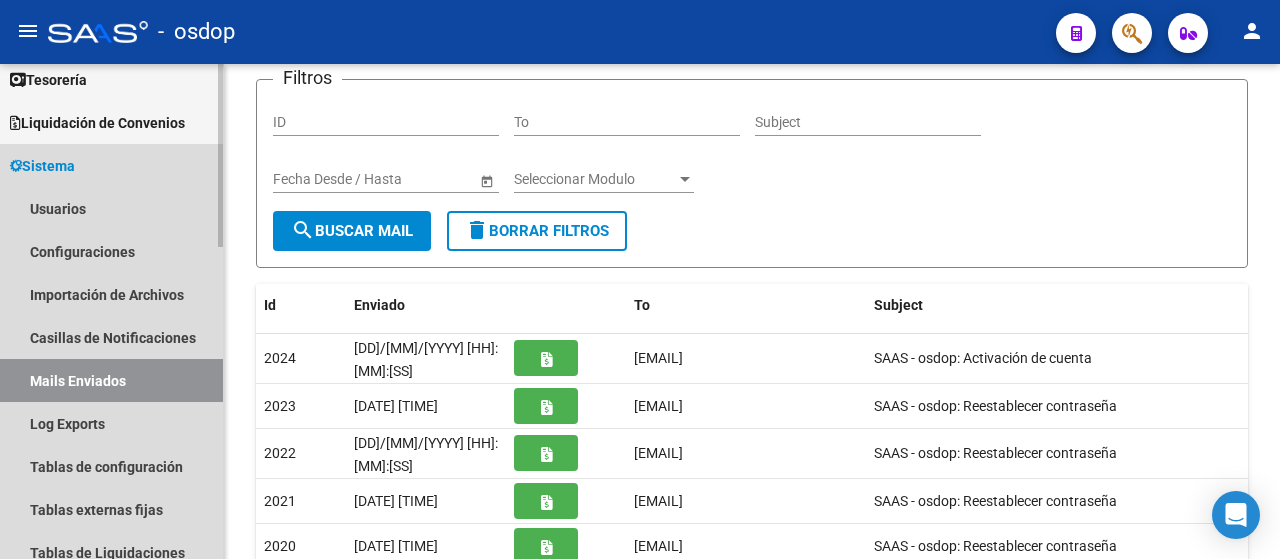 click on "Sistema" at bounding box center (42, 166) 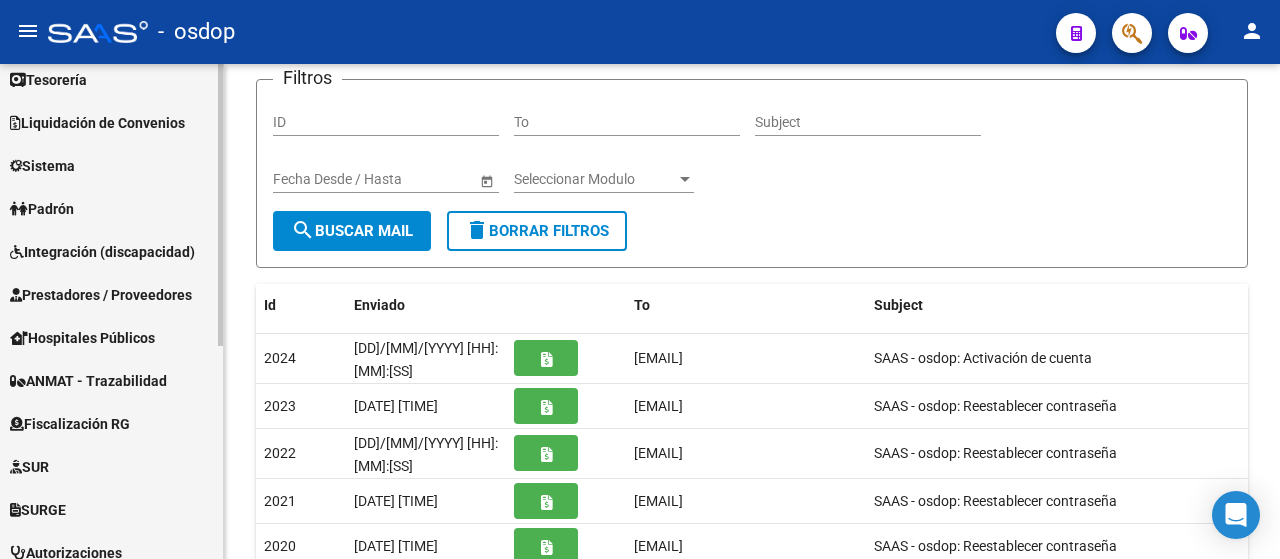 click on "Sistema" at bounding box center (42, 166) 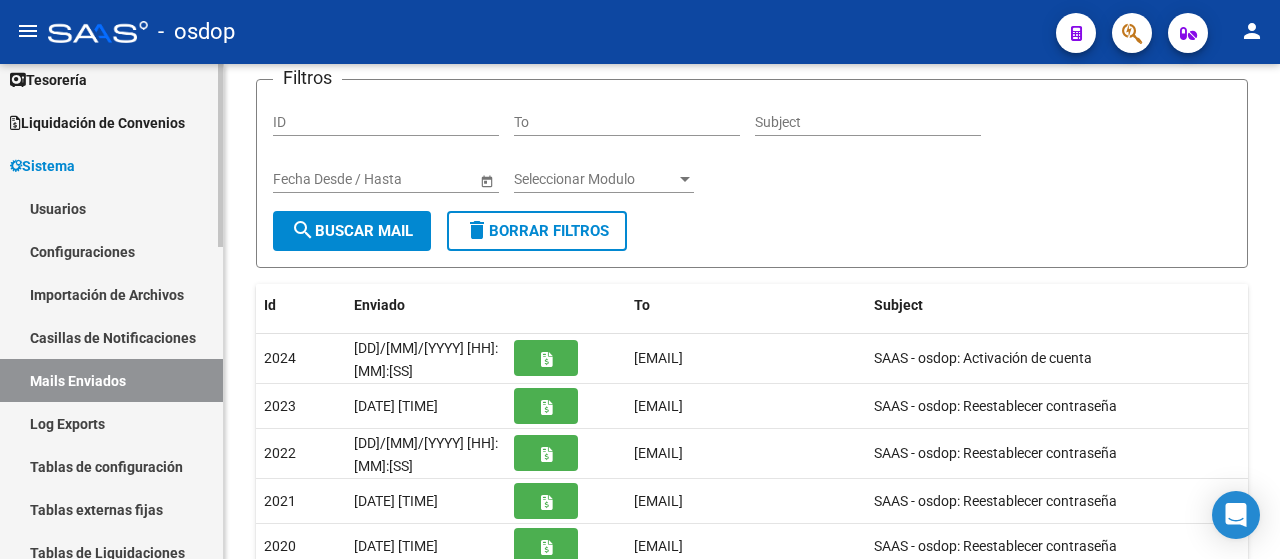 drag, startPoint x: 63, startPoint y: 207, endPoint x: 94, endPoint y: 203, distance: 31.257 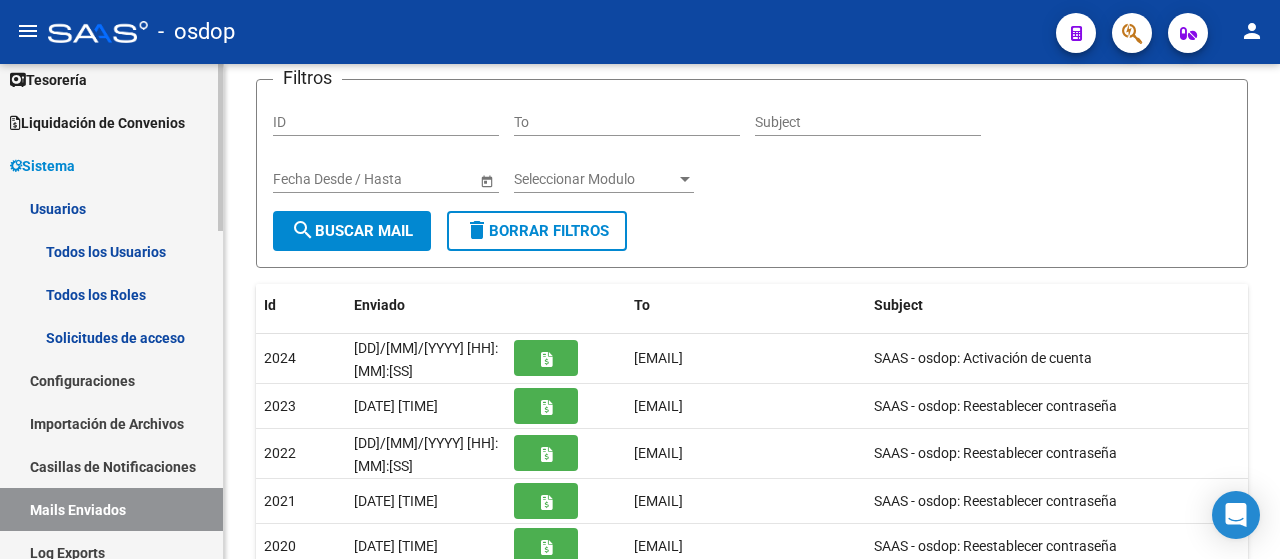 click on "Solicitudes de acceso" at bounding box center (111, 337) 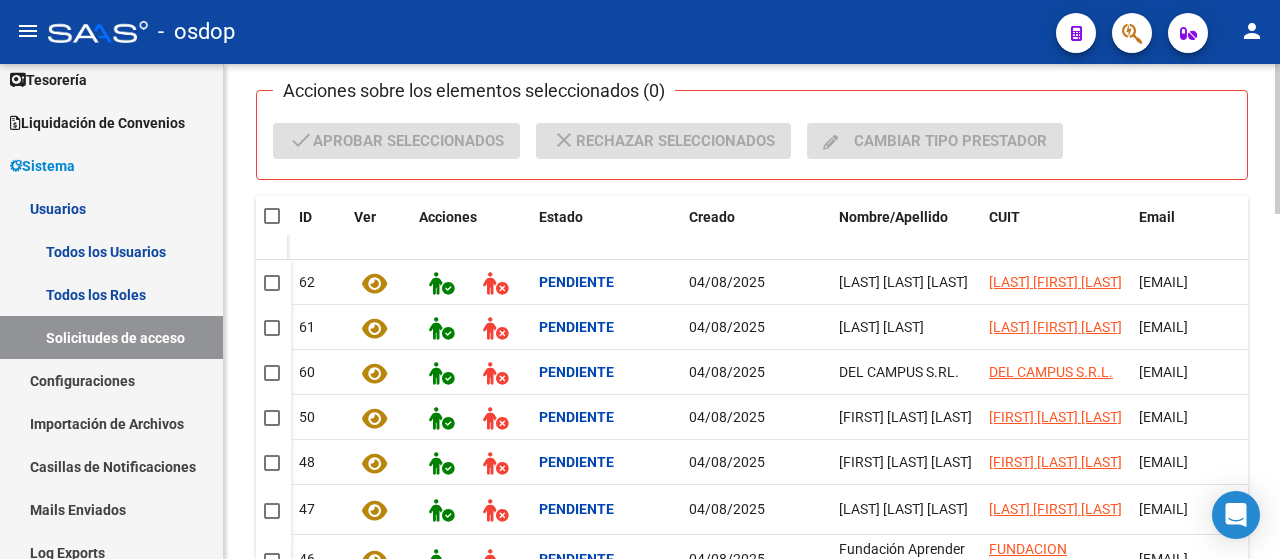 scroll, scrollTop: 342, scrollLeft: 0, axis: vertical 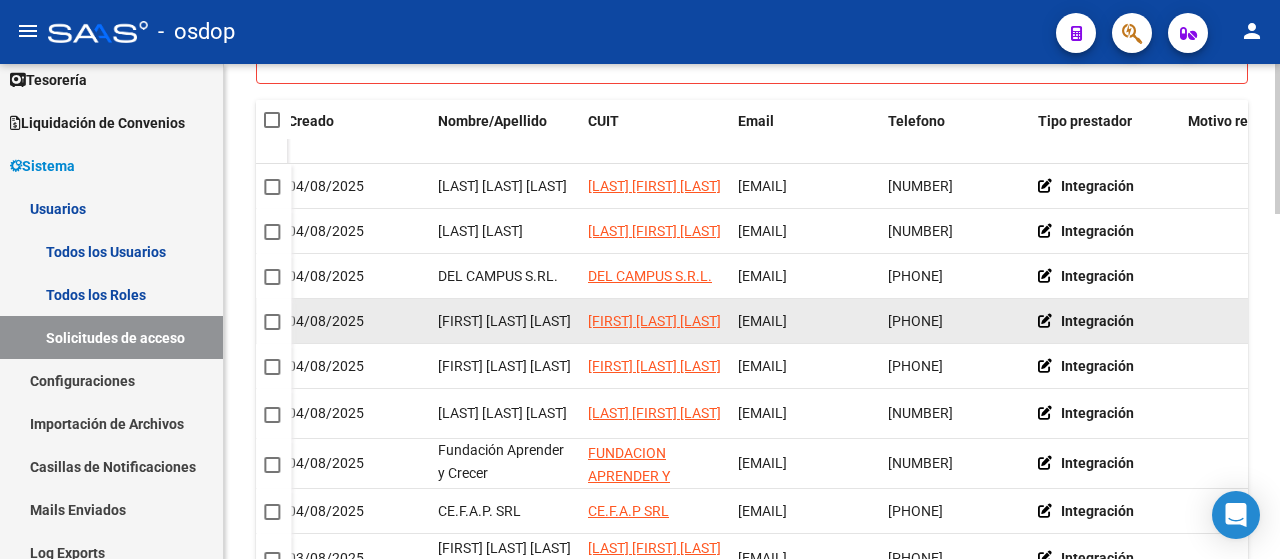 drag, startPoint x: 1171, startPoint y: 335, endPoint x: 856, endPoint y: 335, distance: 315 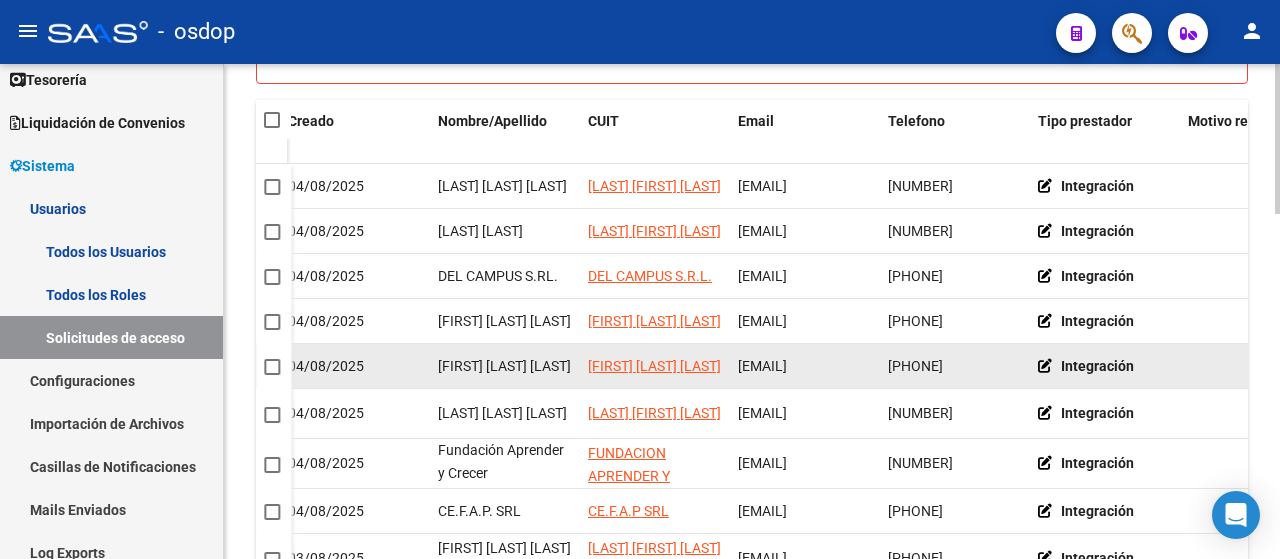 scroll, scrollTop: 0, scrollLeft: 29, axis: horizontal 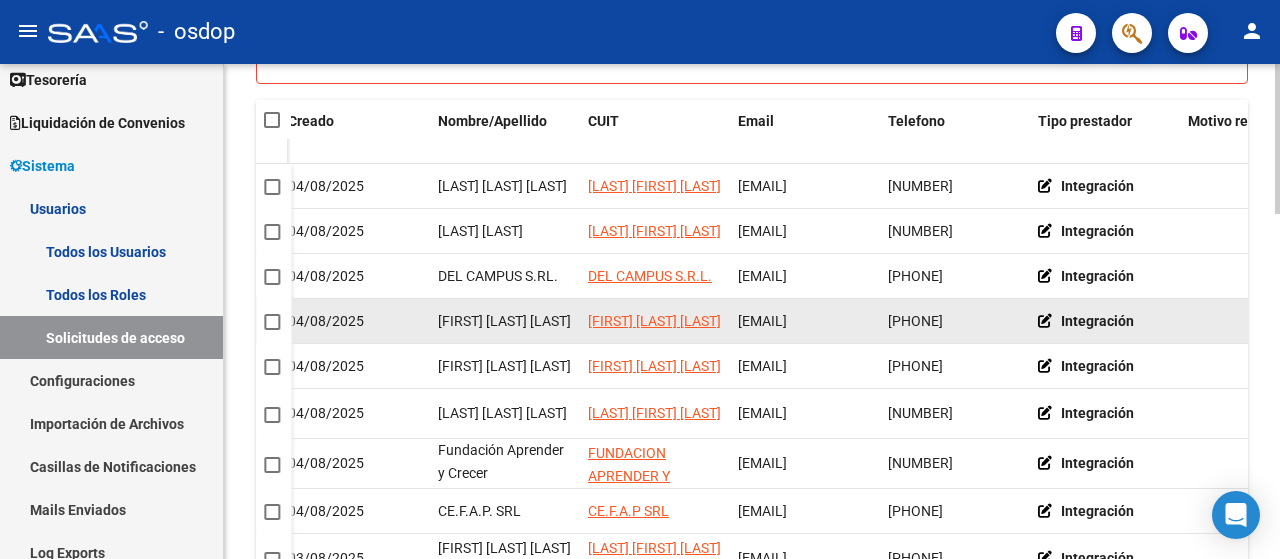 drag, startPoint x: 774, startPoint y: 328, endPoint x: 751, endPoint y: 324, distance: 23.345236 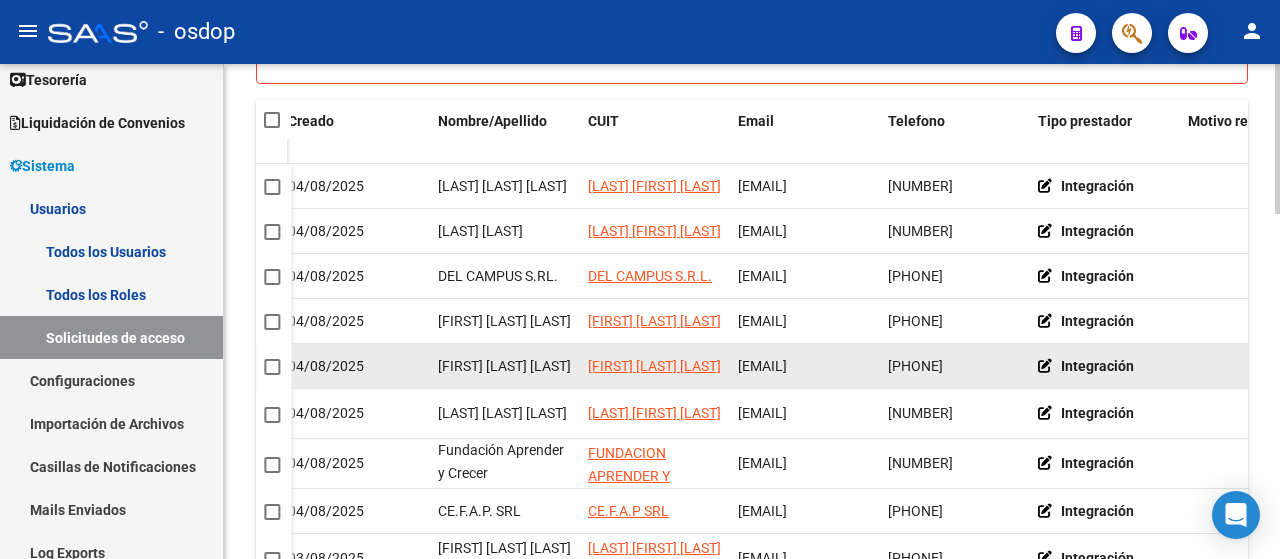 scroll, scrollTop: 0, scrollLeft: 0, axis: both 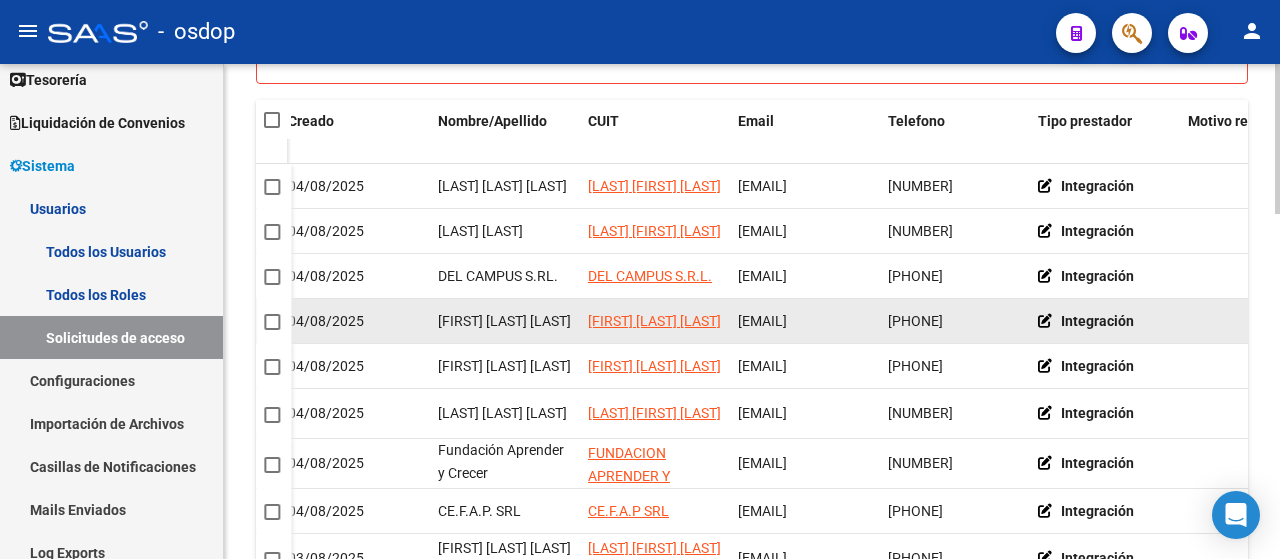 click on "[EMAIL]" 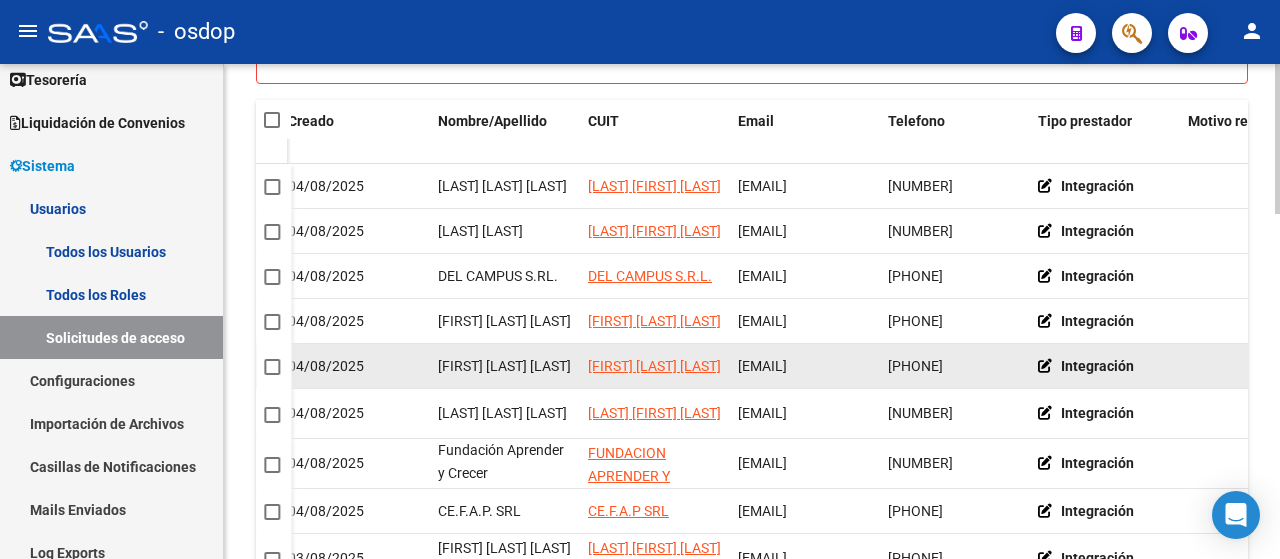 click on "[EMAIL]" 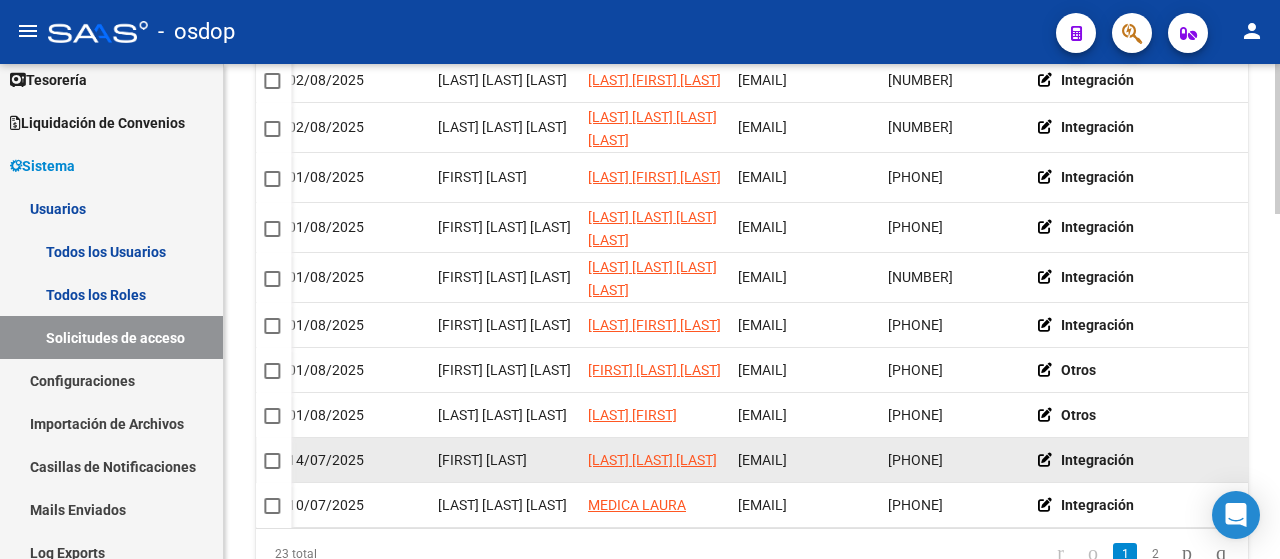 scroll, scrollTop: 1042, scrollLeft: 0, axis: vertical 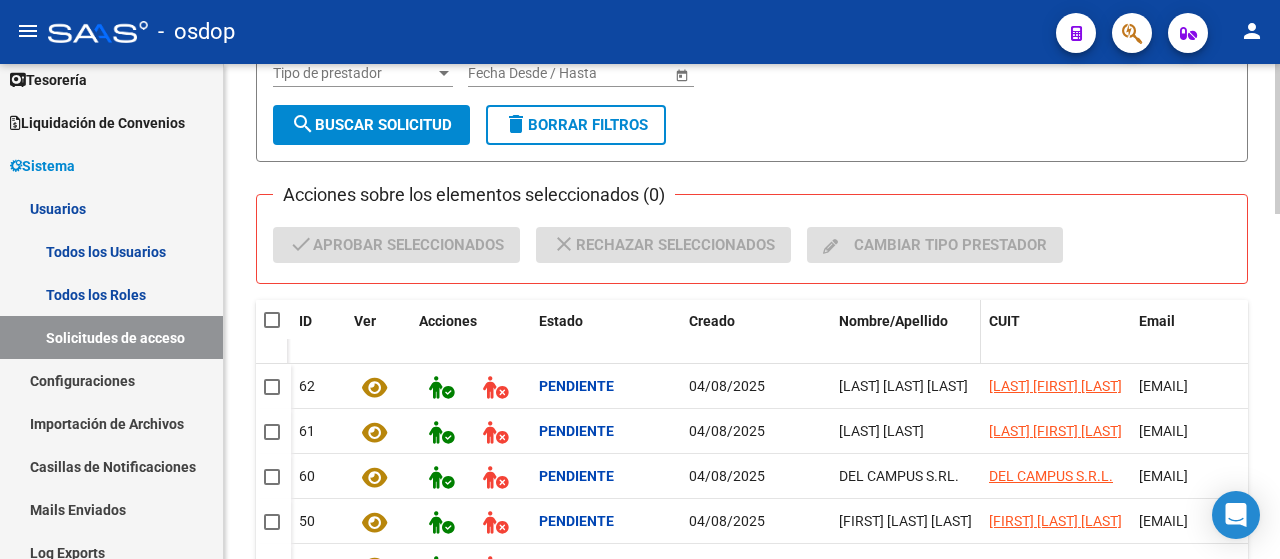 click on "Nombre/Apellido" 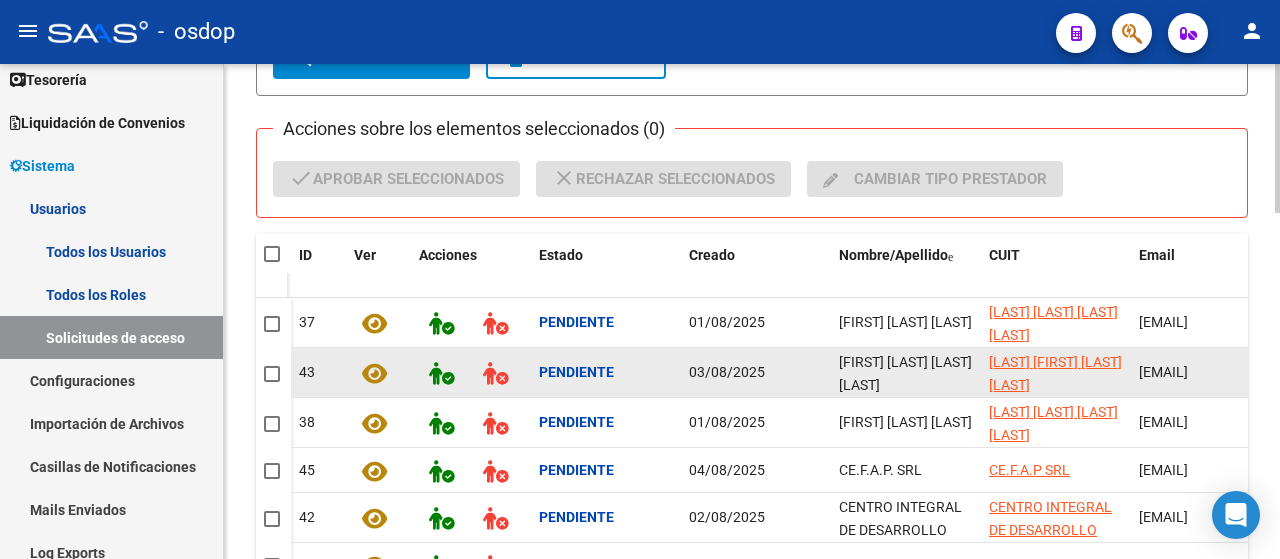 scroll, scrollTop: 342, scrollLeft: 0, axis: vertical 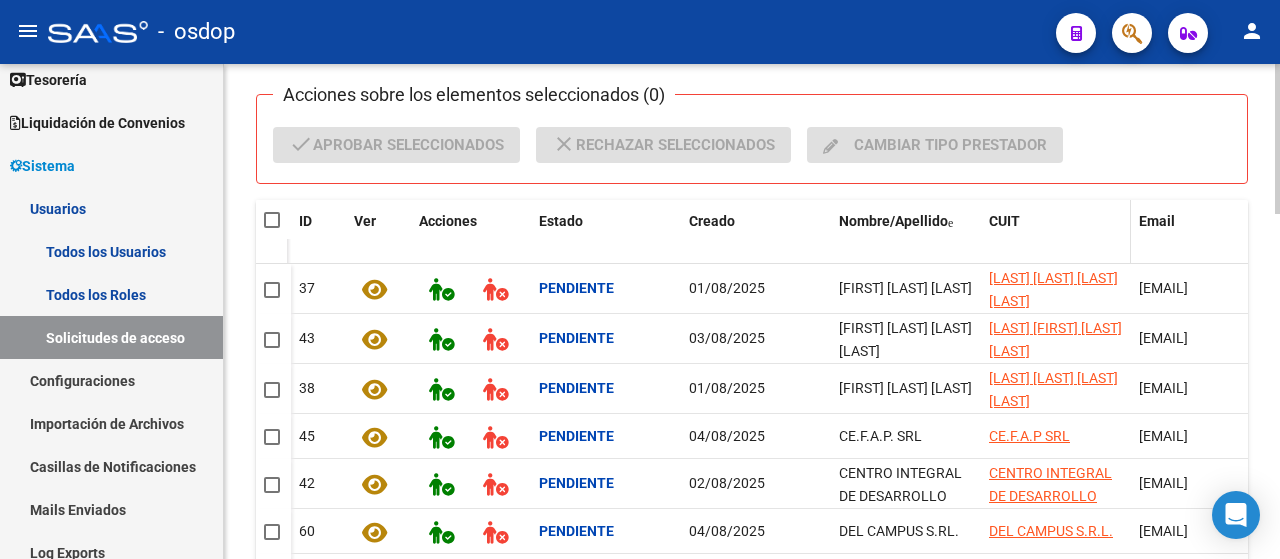 click on "CUIT" 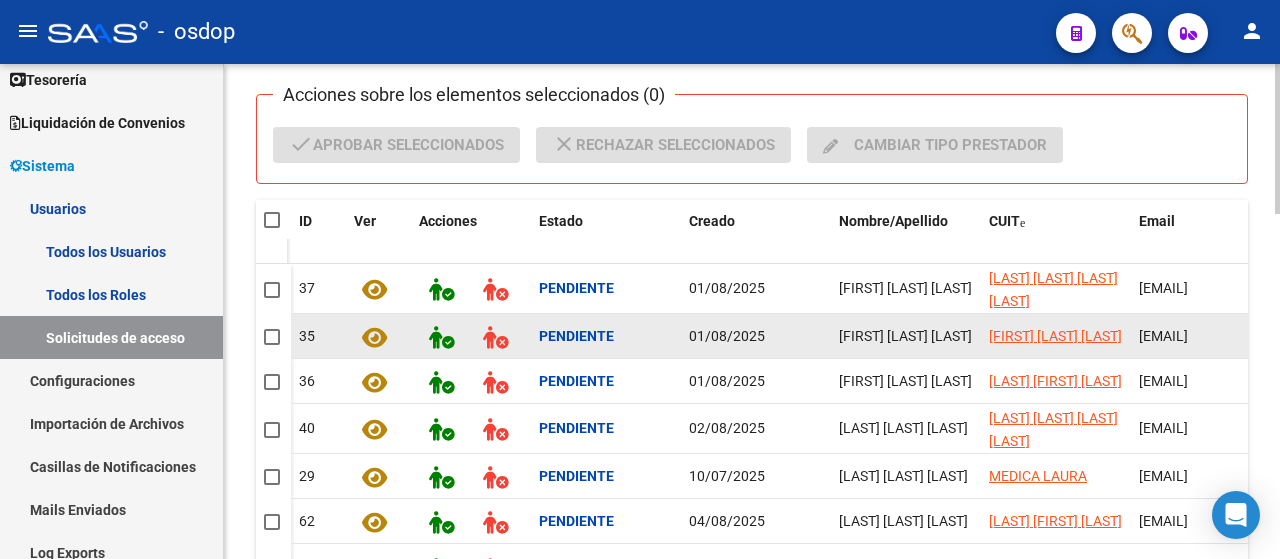 scroll, scrollTop: 0, scrollLeft: 0, axis: both 